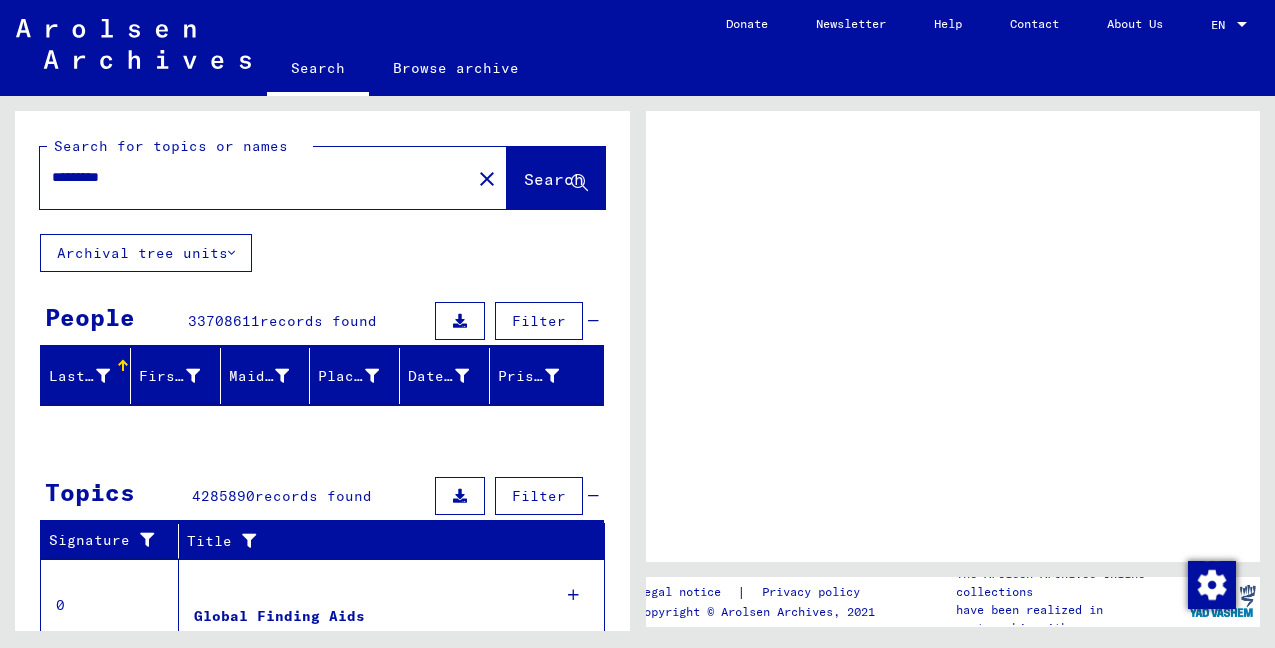 scroll, scrollTop: 0, scrollLeft: 0, axis: both 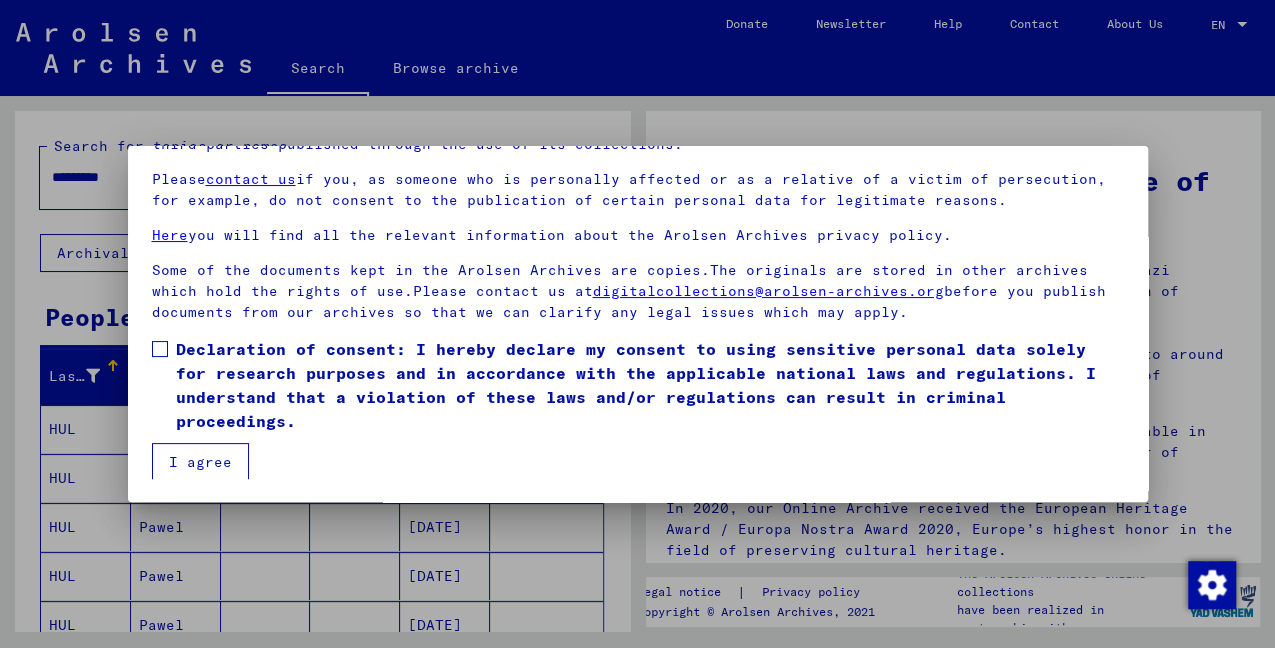 click at bounding box center [160, 349] 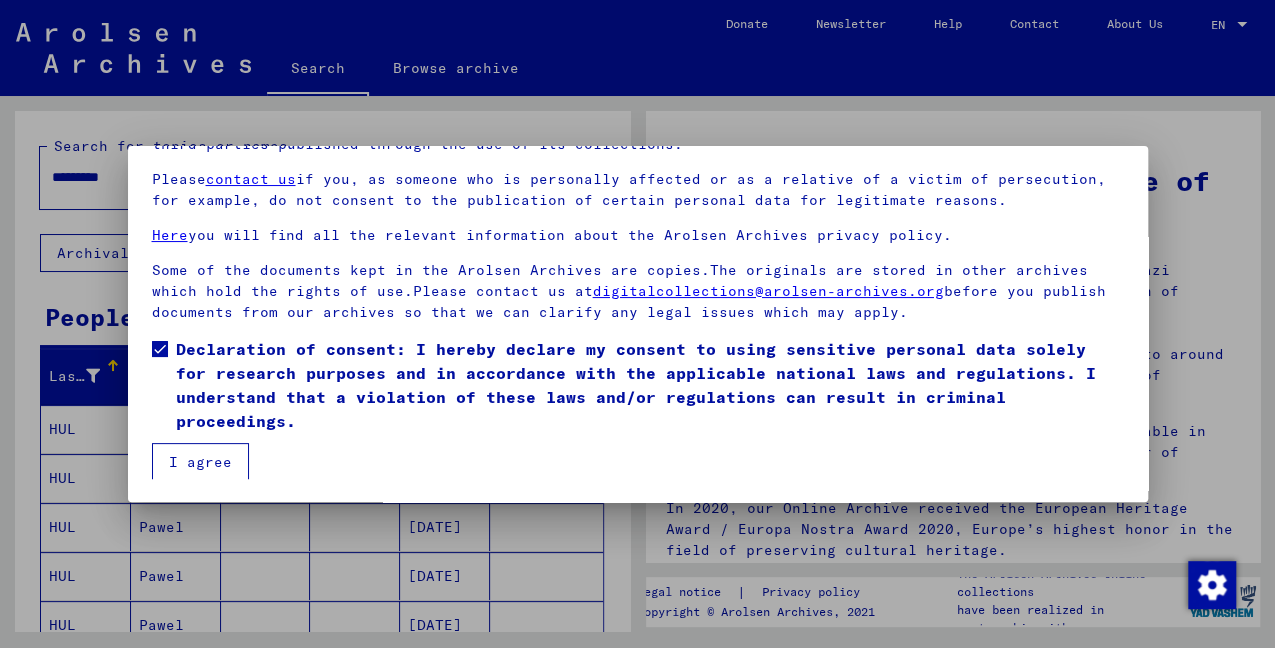 click on "I agree" at bounding box center [200, 462] 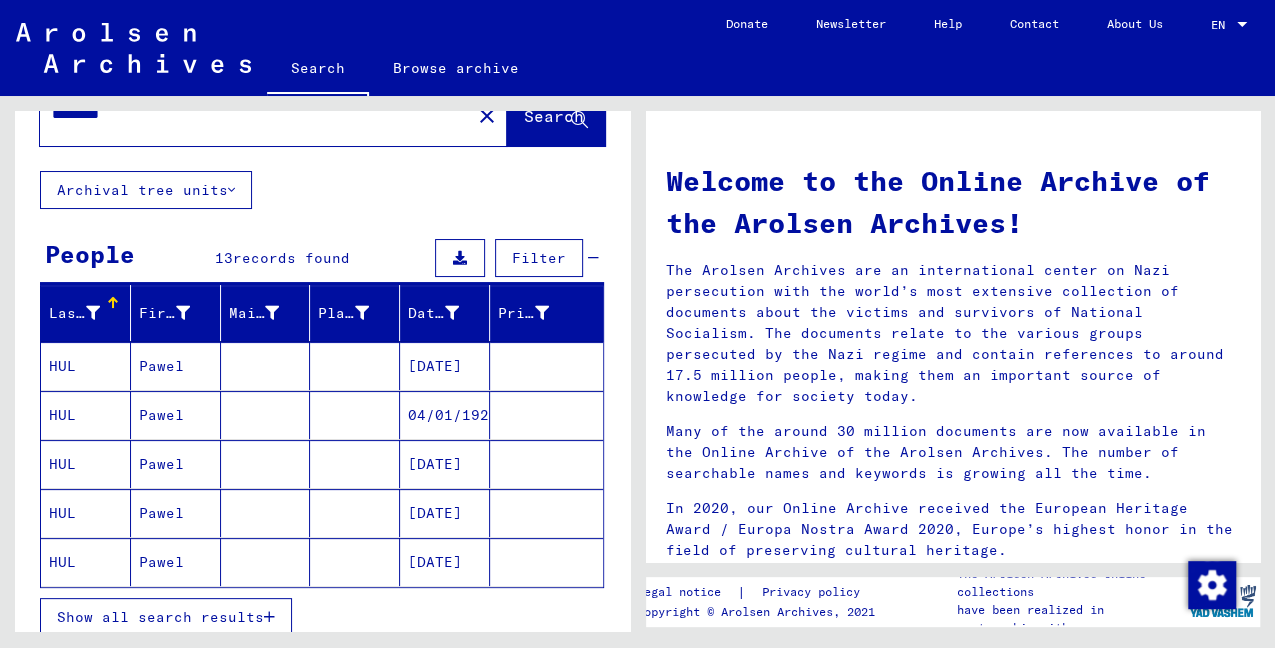 scroll, scrollTop: 0, scrollLeft: 0, axis: both 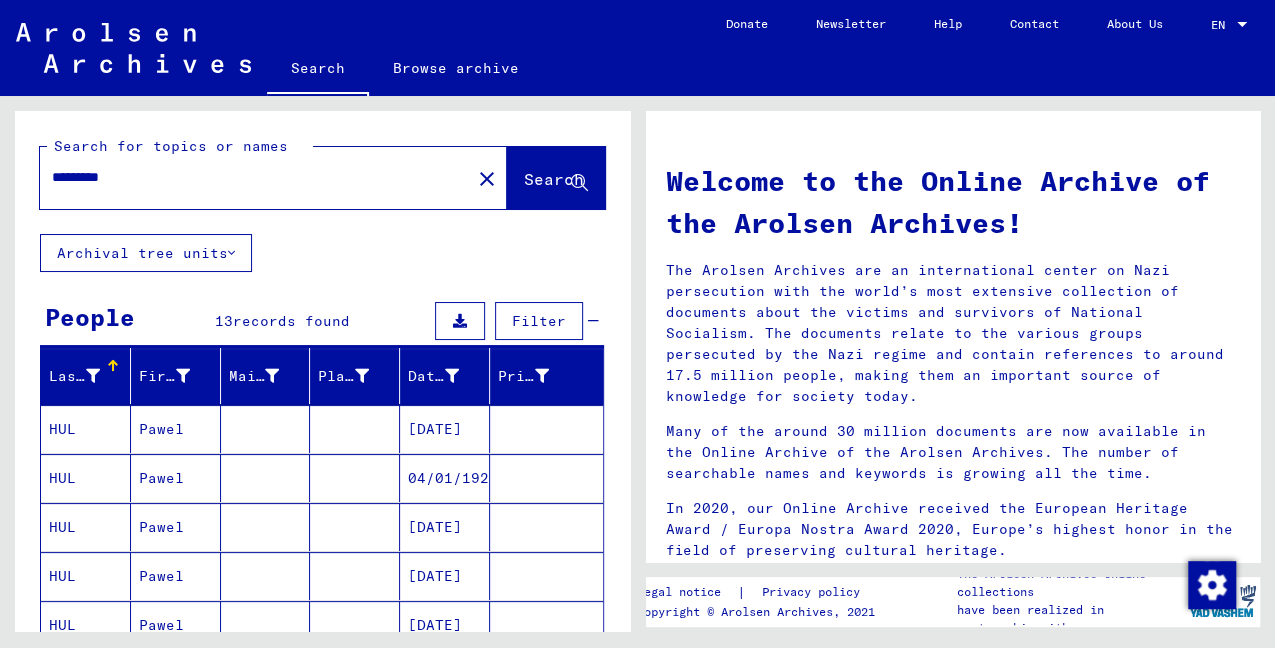 click on "*********" at bounding box center (249, 177) 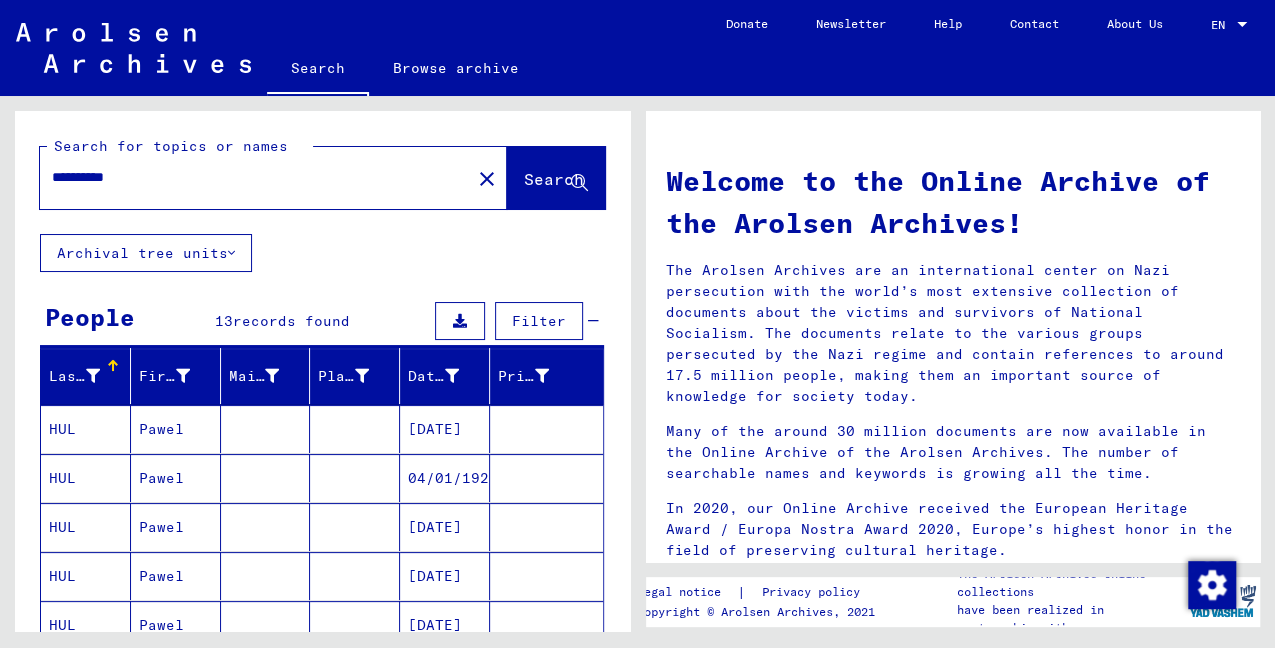 click on "Search" 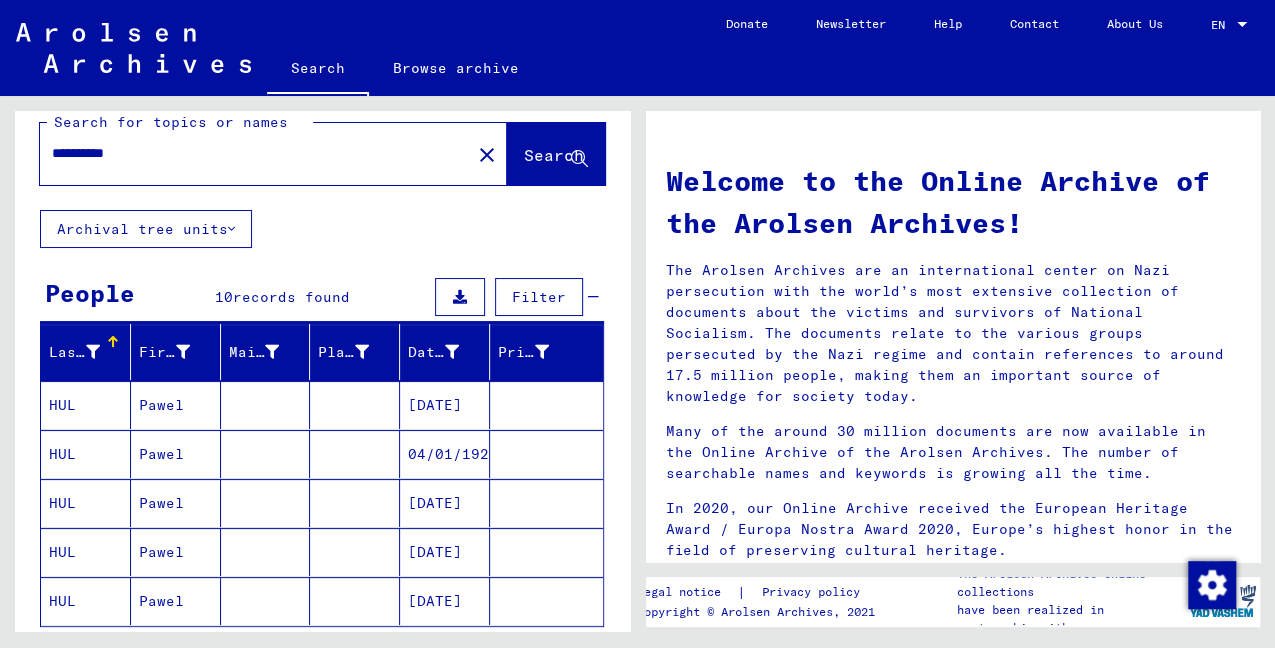 scroll, scrollTop: 0, scrollLeft: 0, axis: both 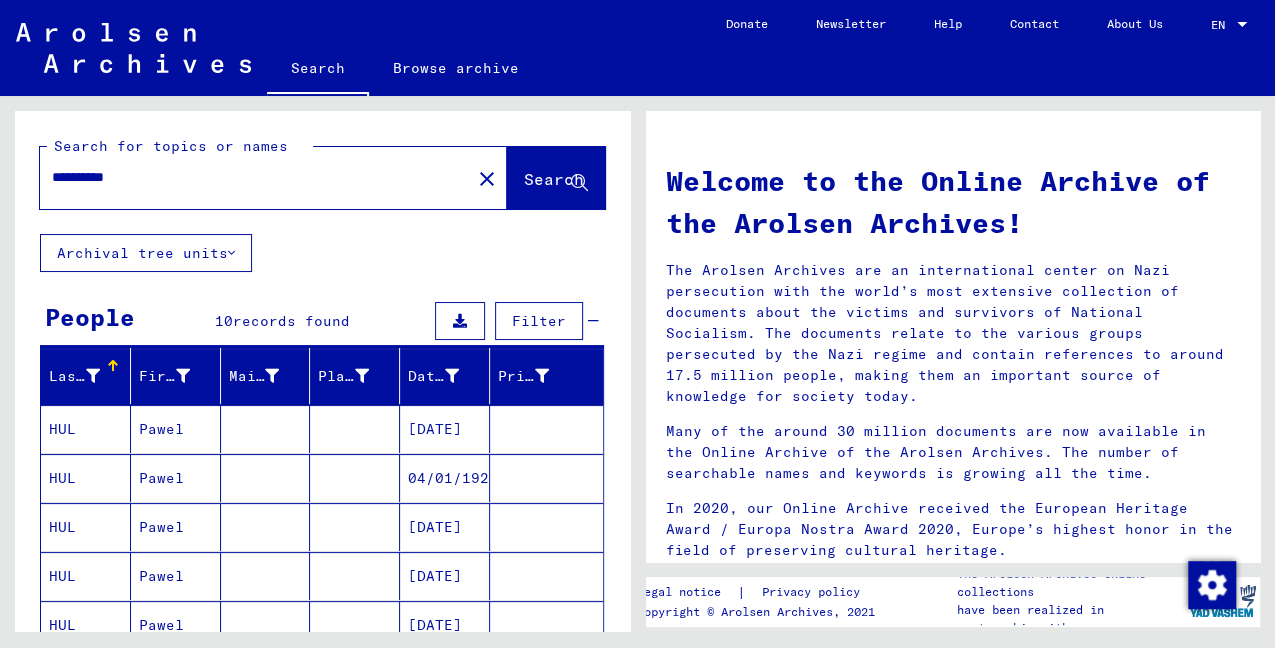click on "**********" at bounding box center (249, 177) 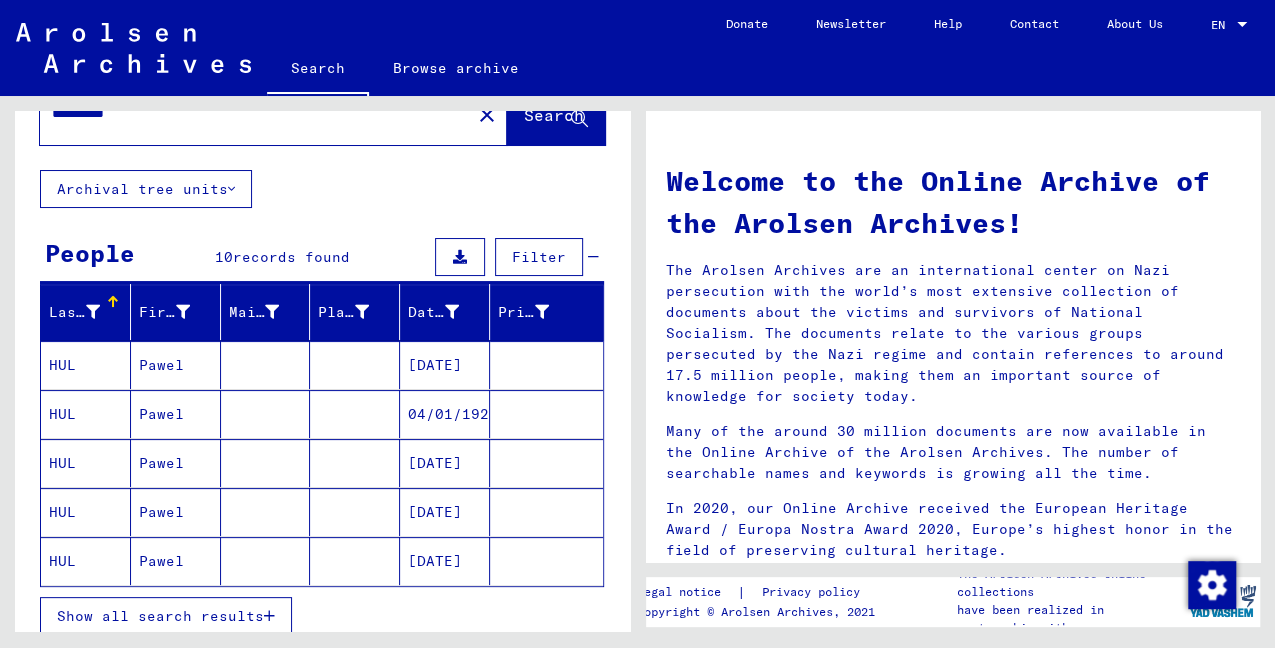 scroll, scrollTop: 0, scrollLeft: 0, axis: both 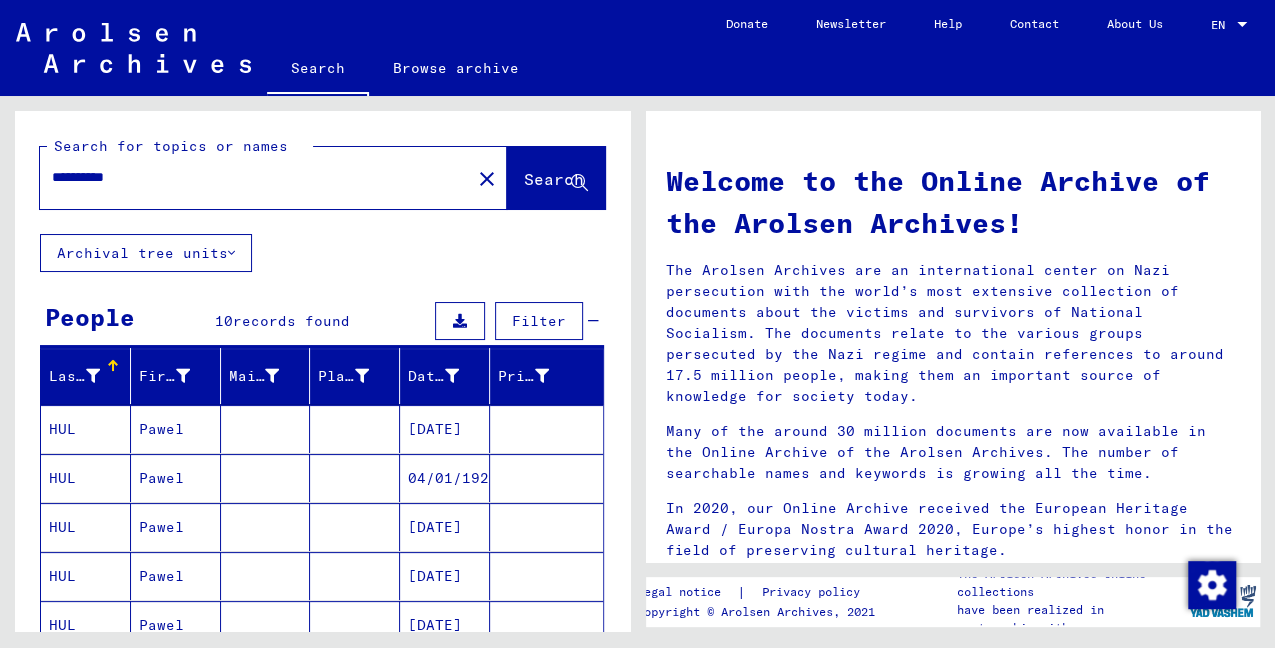 click on "**********" at bounding box center [249, 177] 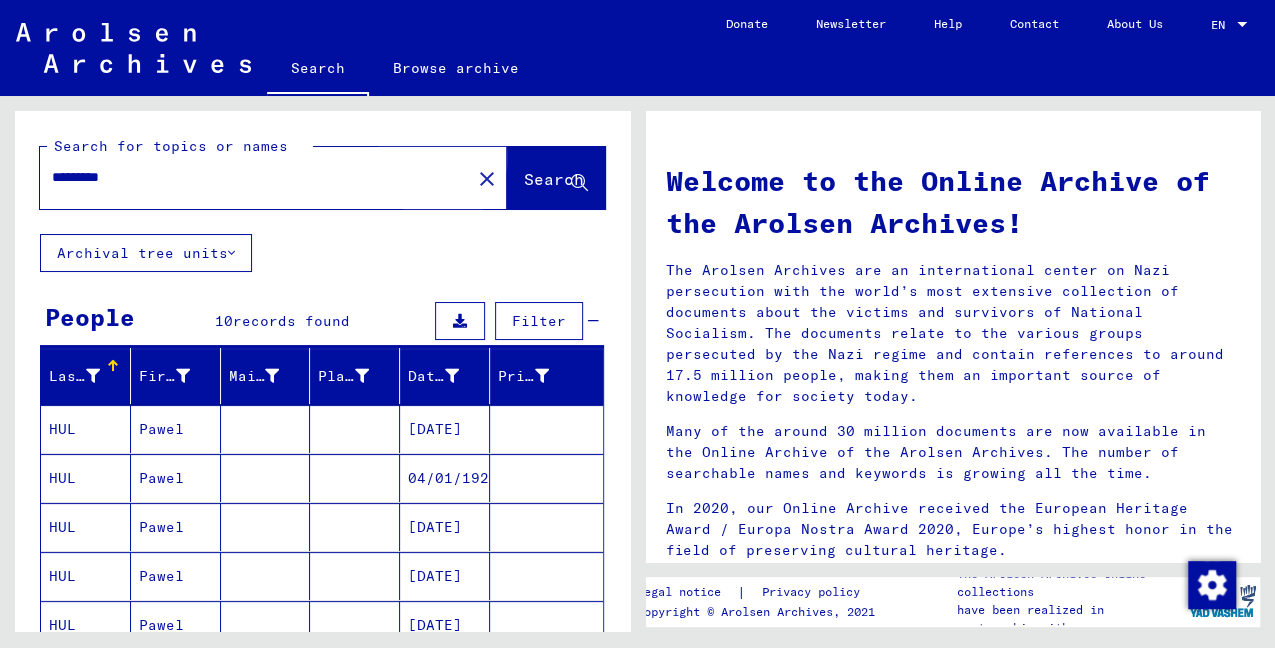 click on "Search" 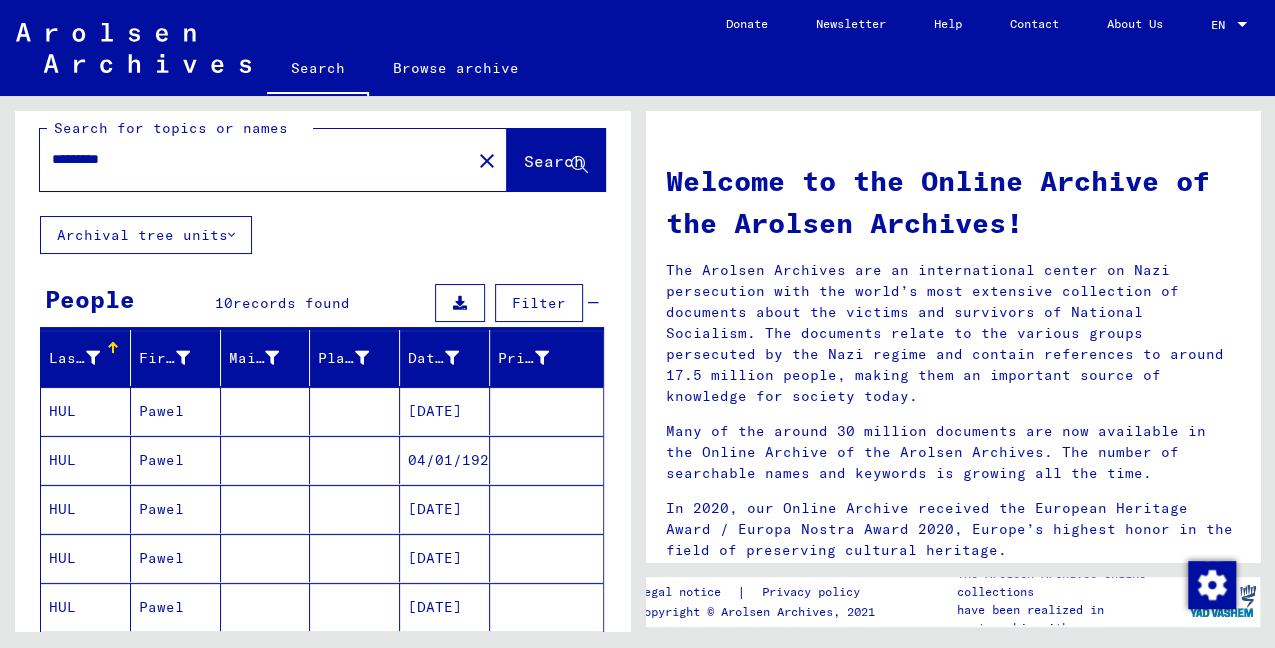 scroll, scrollTop: 0, scrollLeft: 0, axis: both 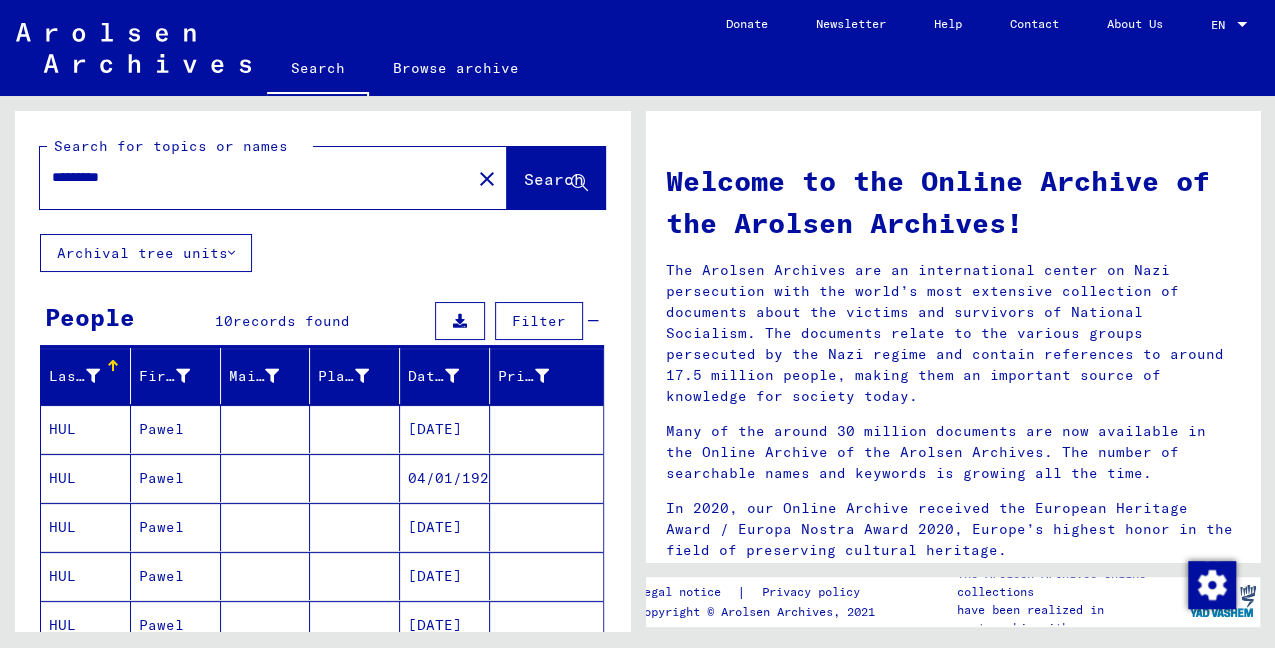 click on "*********" at bounding box center [249, 177] 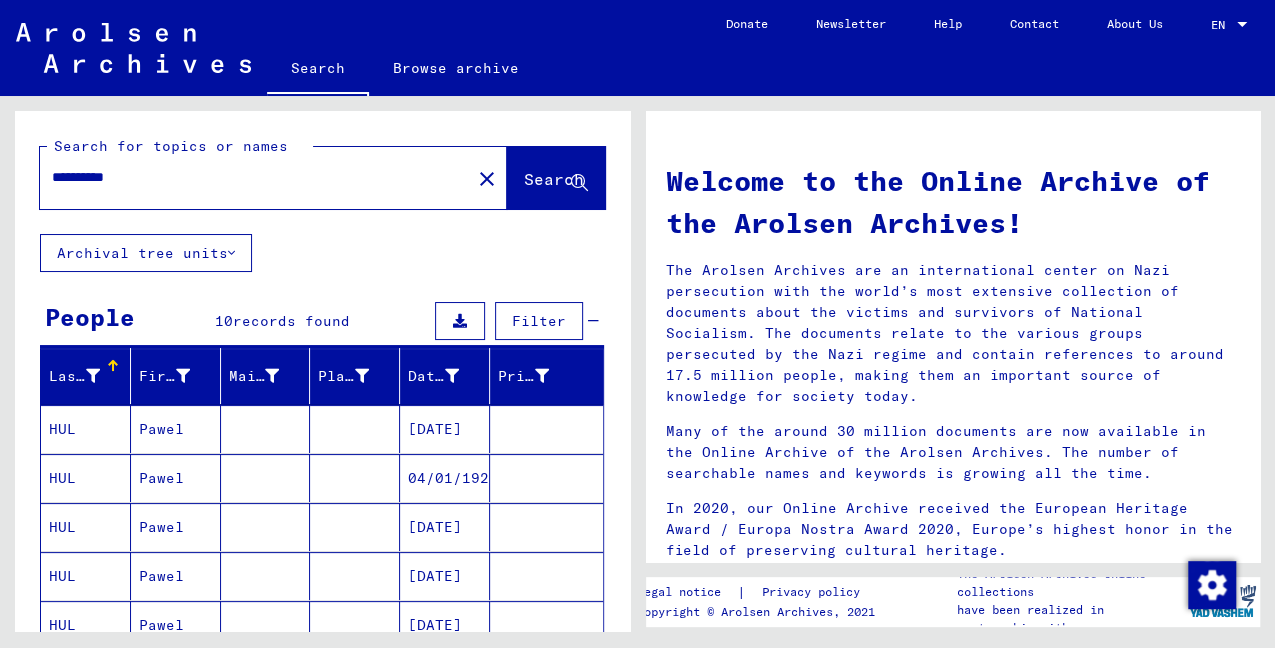 click on "**********" at bounding box center (249, 177) 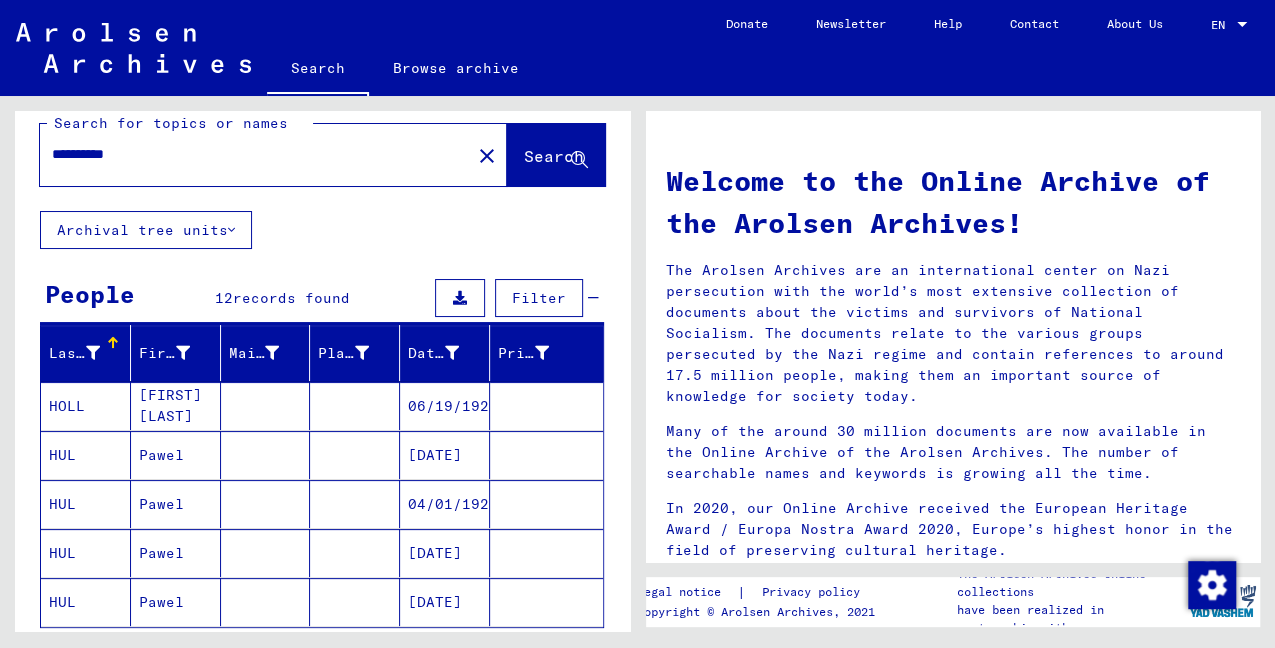 scroll, scrollTop: 0, scrollLeft: 0, axis: both 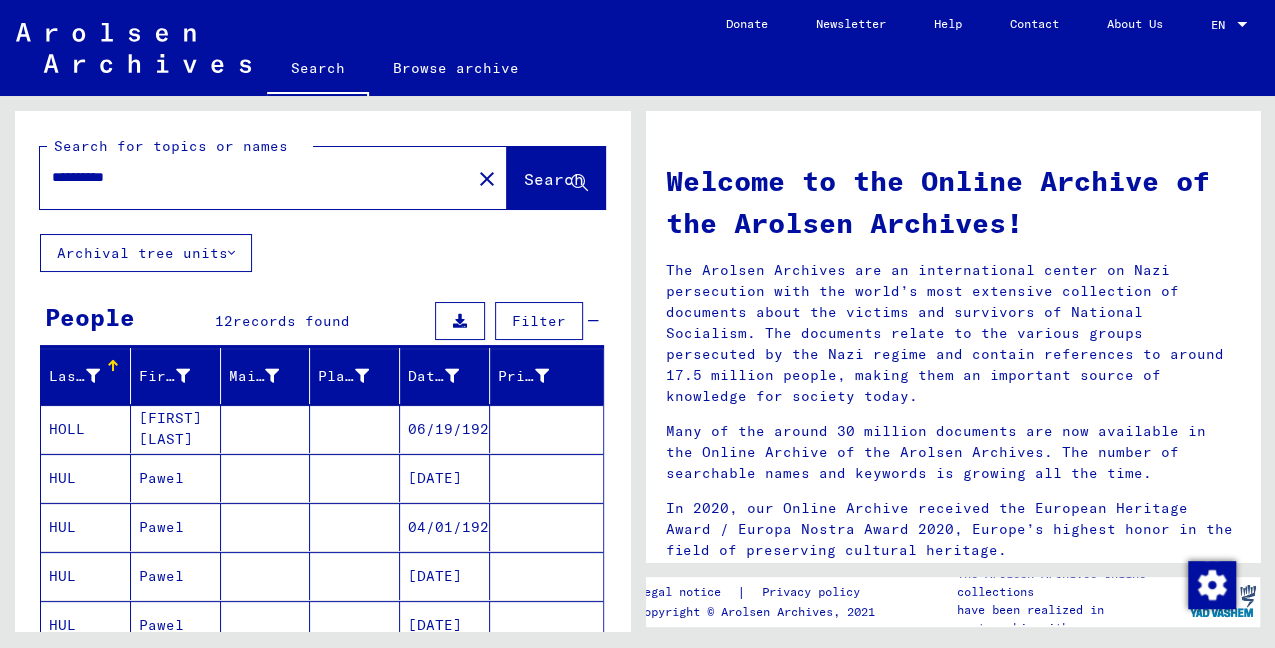 click on "**********" at bounding box center (249, 177) 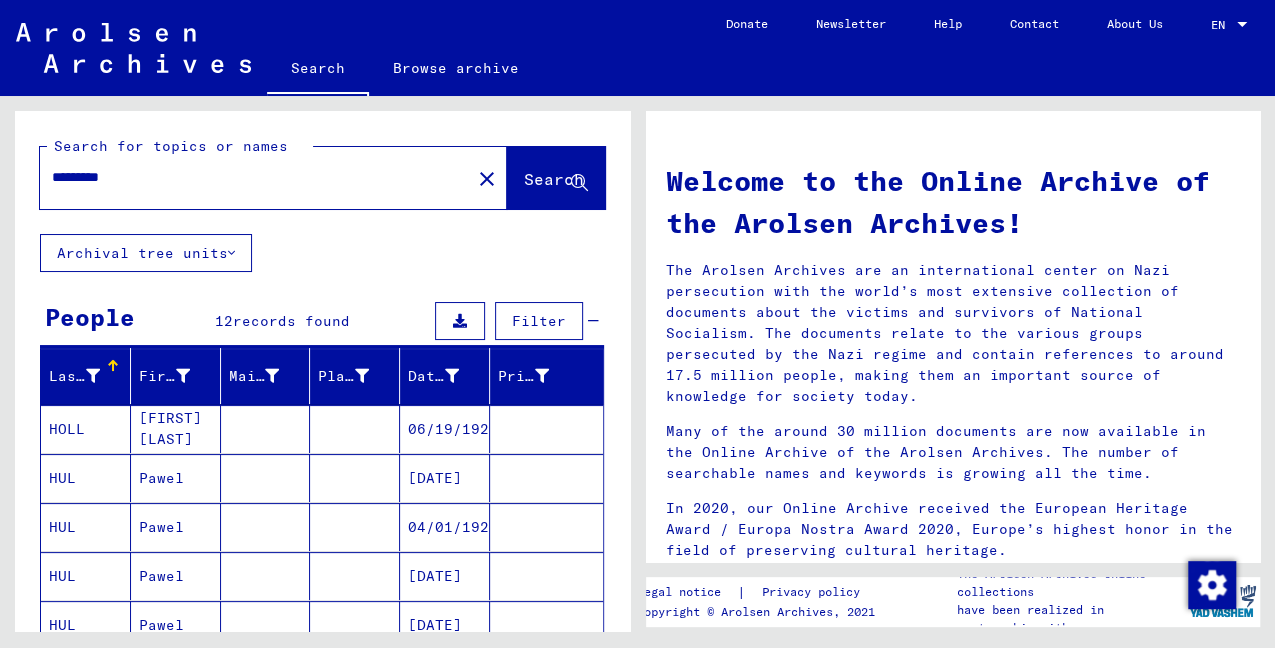 type on "*********" 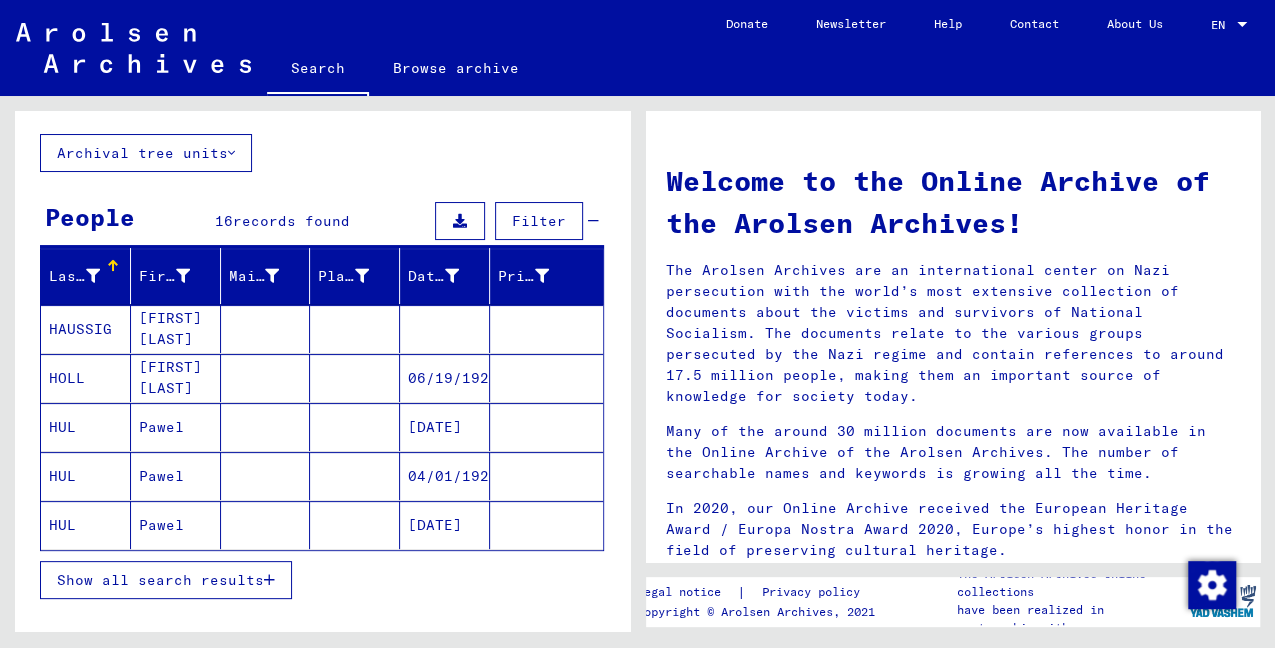 scroll, scrollTop: 133, scrollLeft: 0, axis: vertical 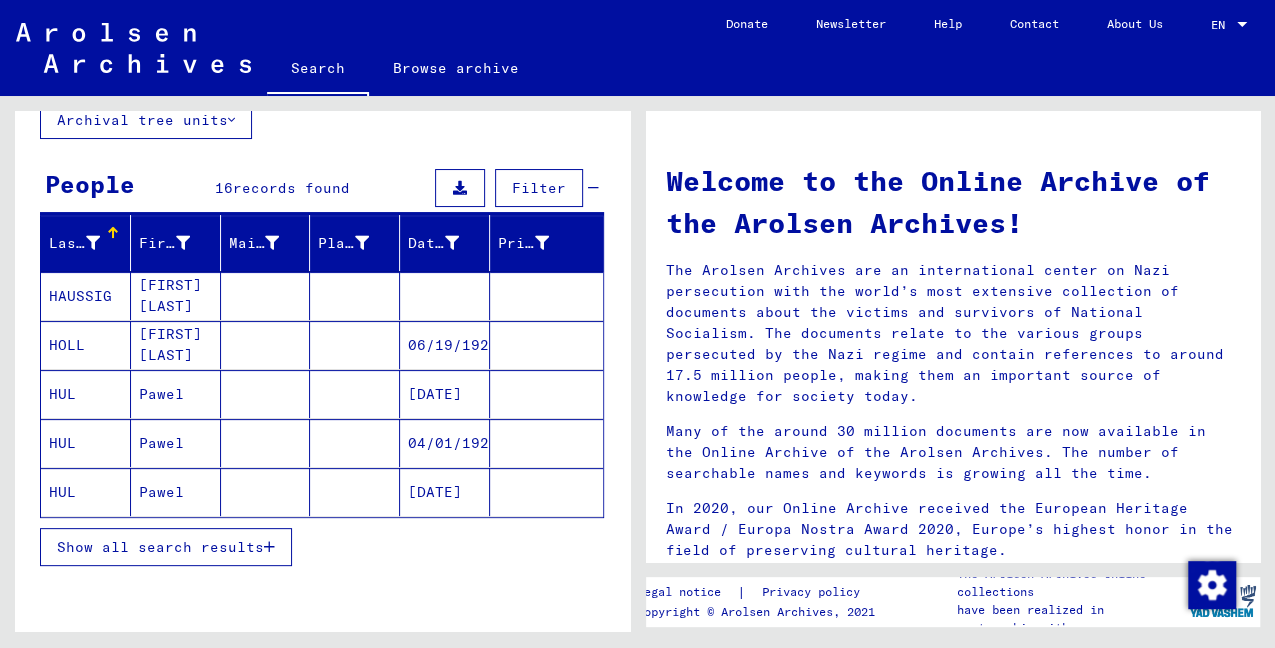 click on "Show all search results" at bounding box center (160, 547) 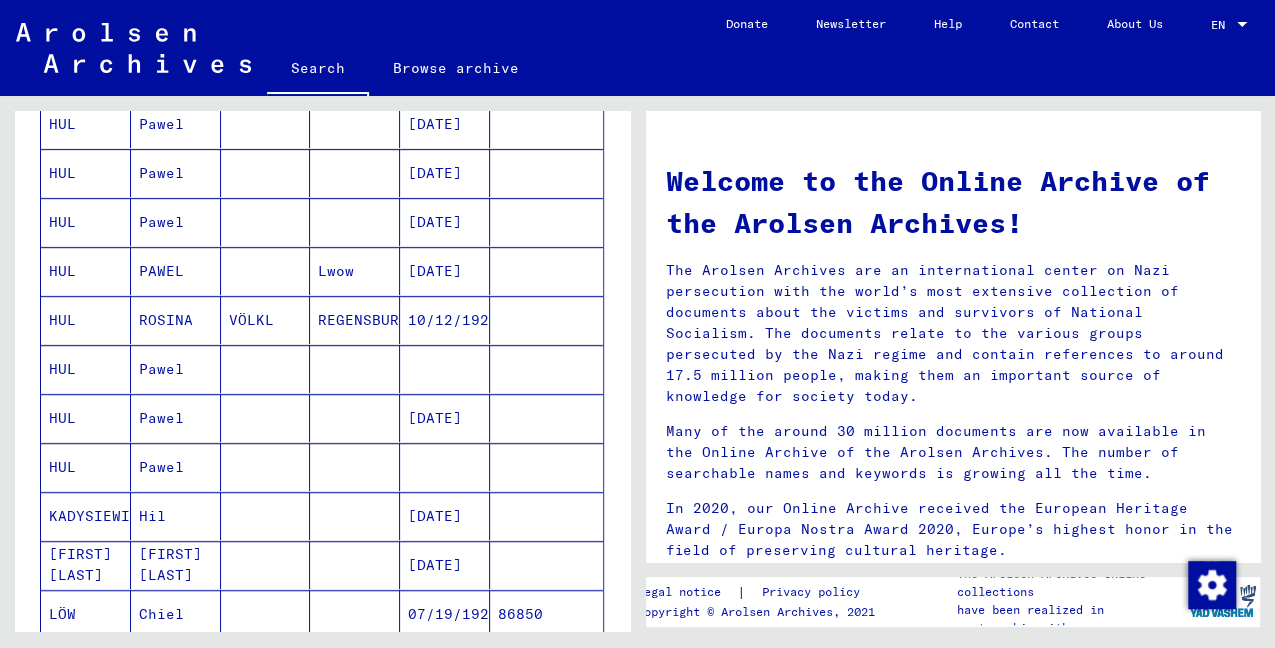 scroll, scrollTop: 533, scrollLeft: 0, axis: vertical 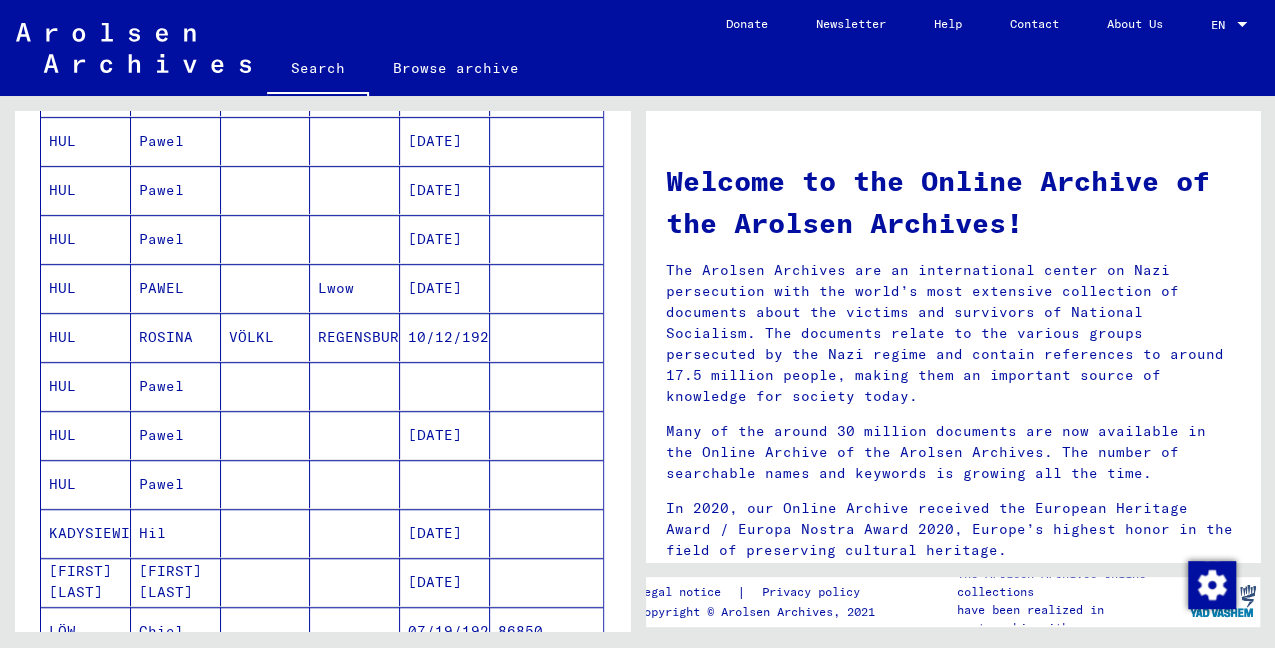 click on "Pawel" at bounding box center [176, 533] 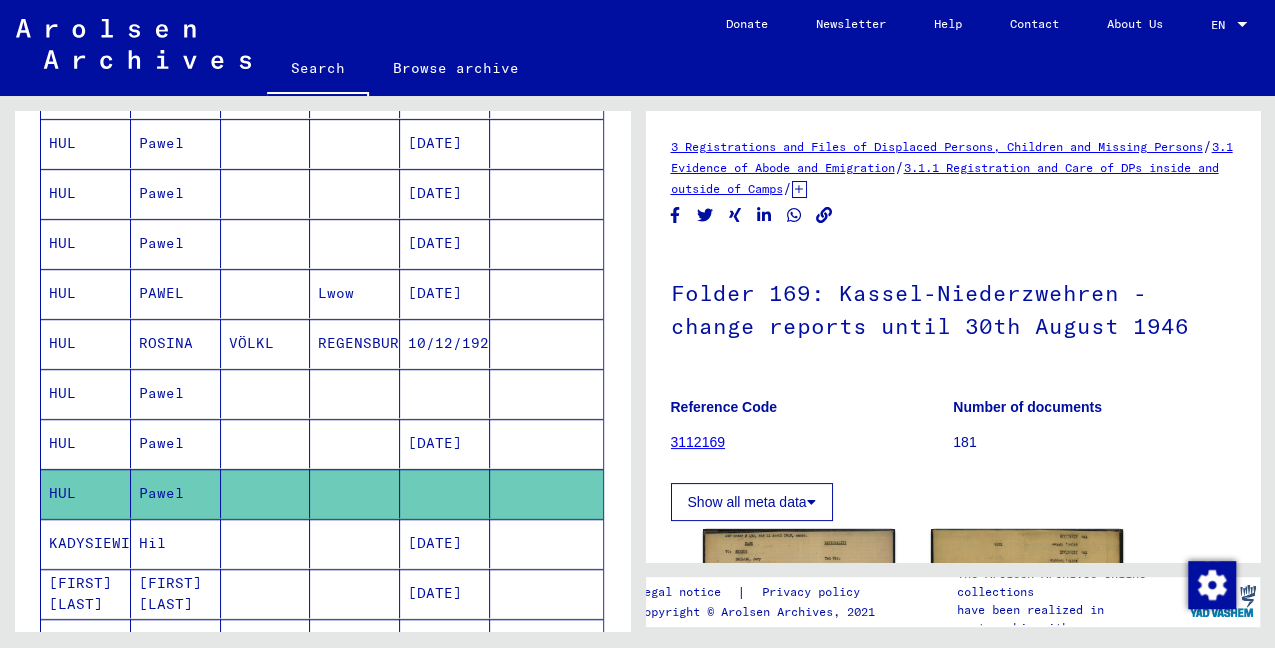 scroll, scrollTop: 0, scrollLeft: 0, axis: both 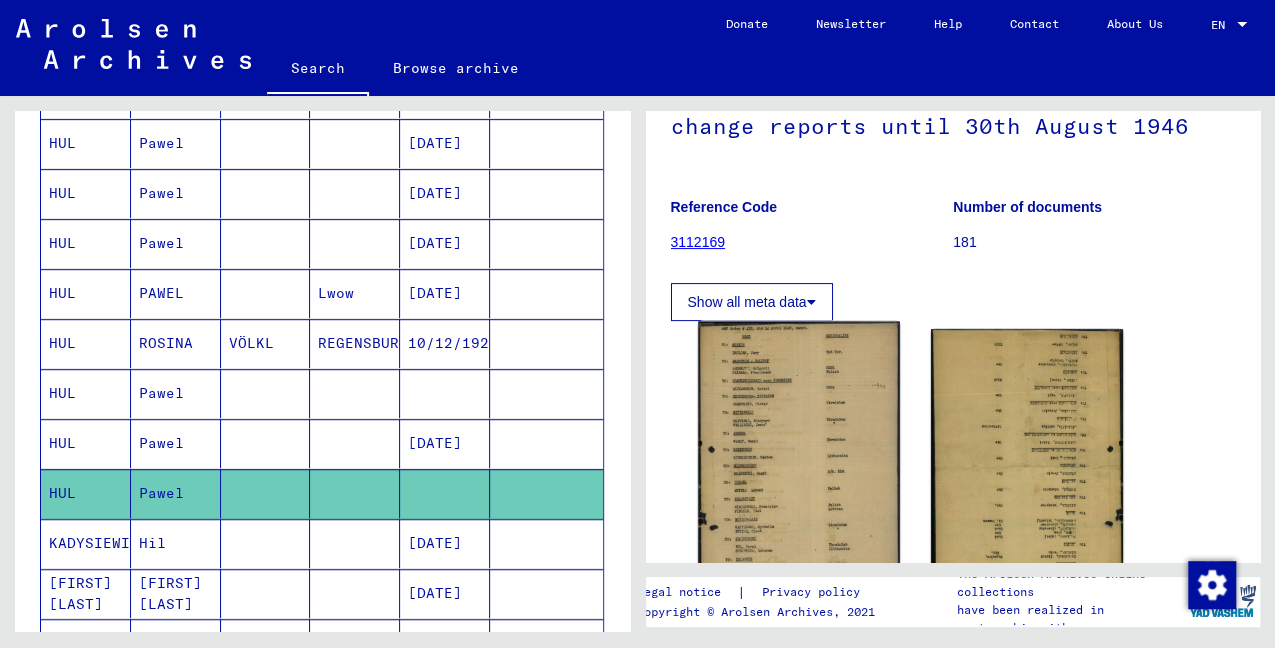 click 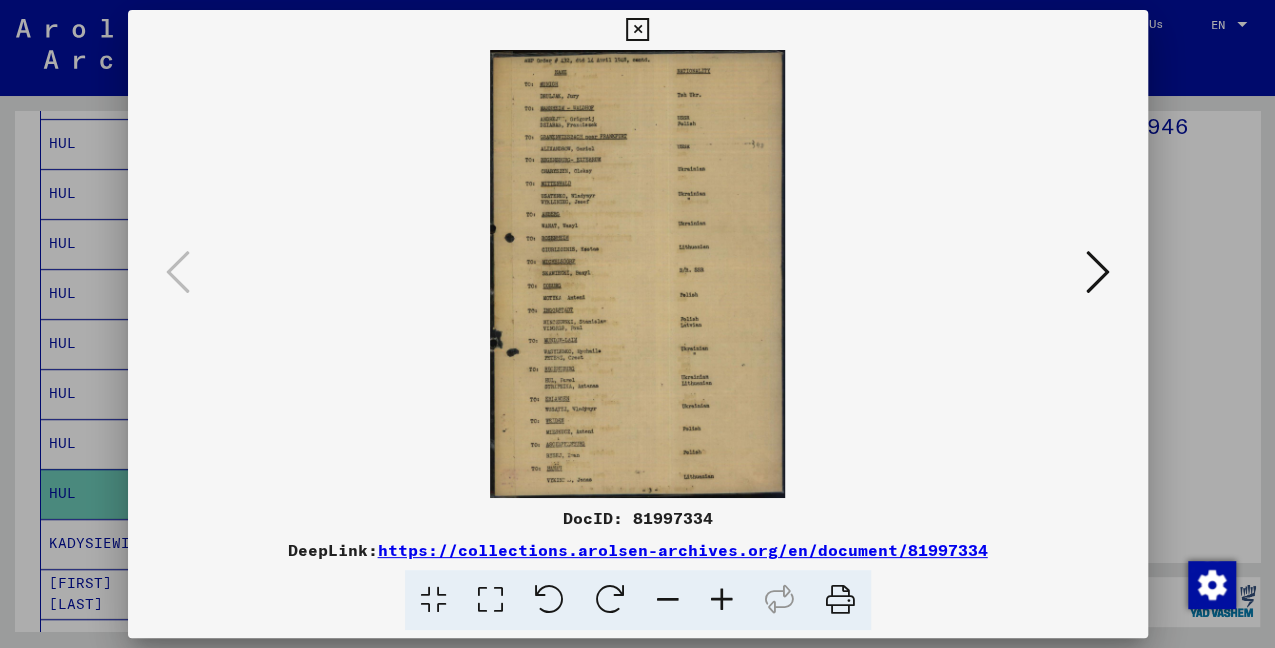 click at bounding box center (490, 600) 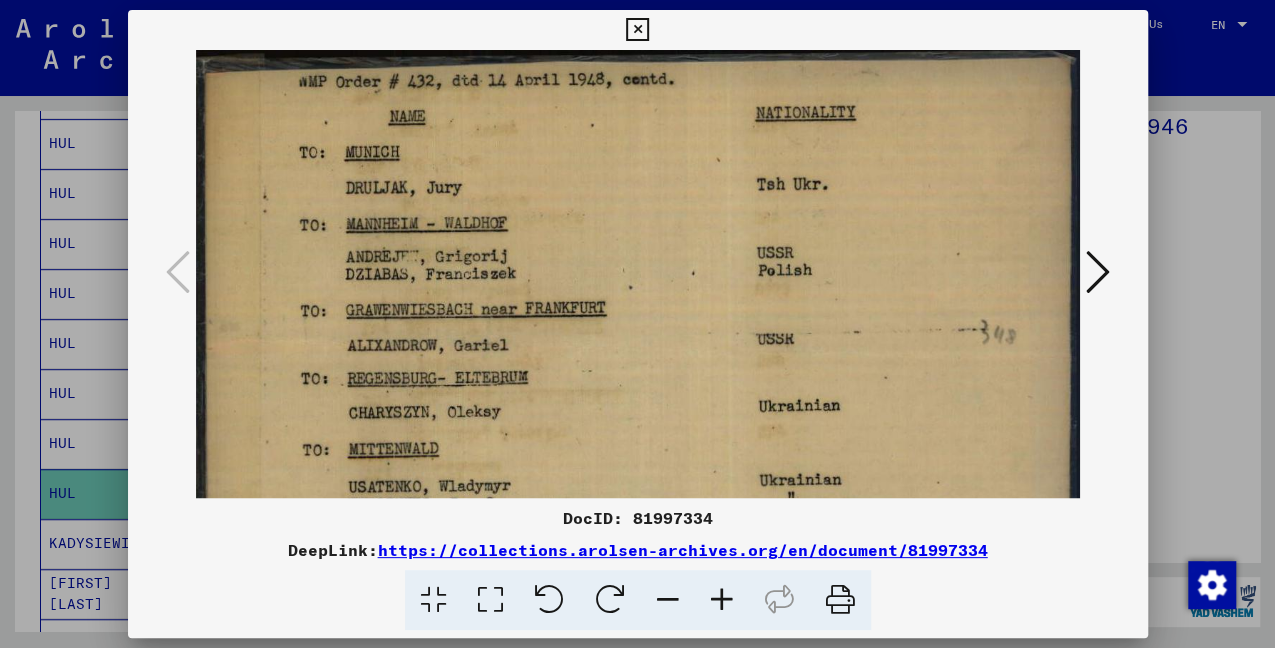 drag, startPoint x: 592, startPoint y: 462, endPoint x: 594, endPoint y: 480, distance: 18.110771 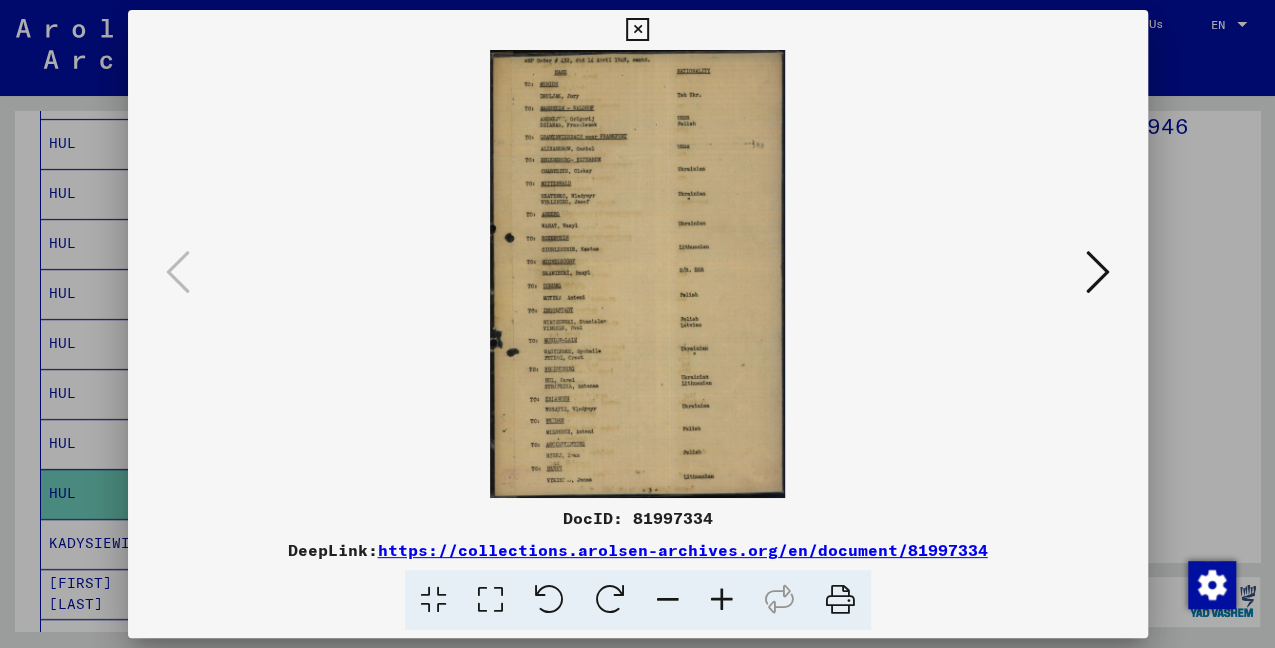 click at bounding box center (722, 600) 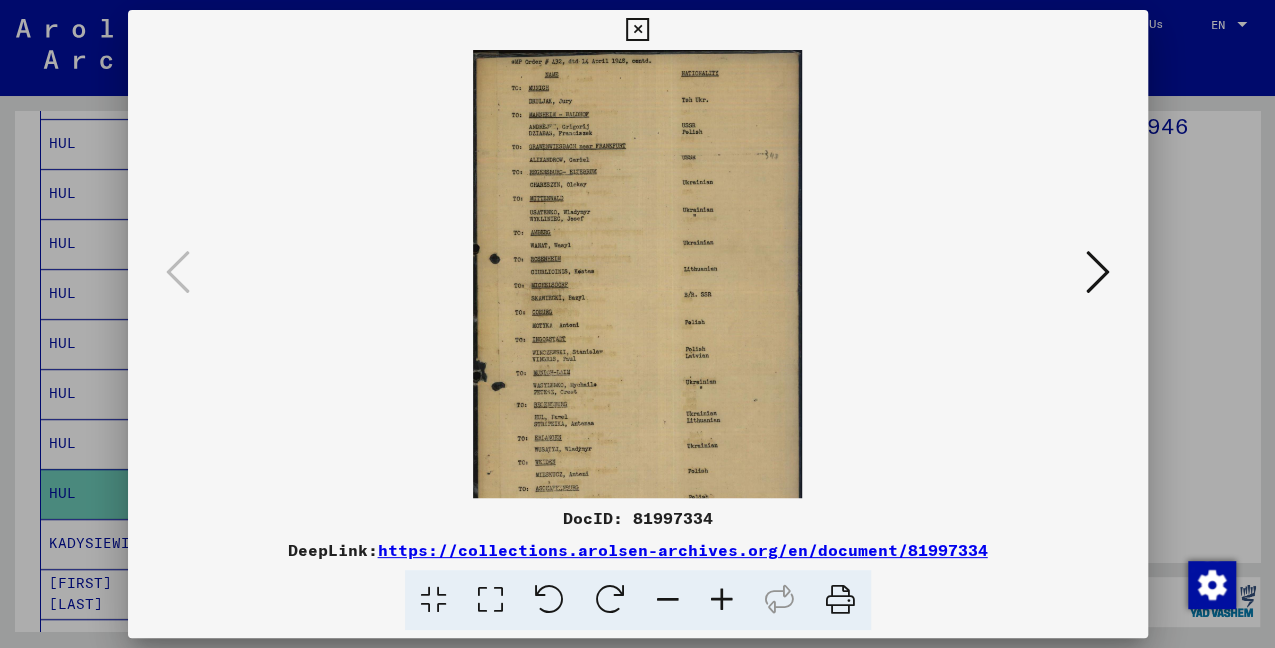 click at bounding box center [722, 600] 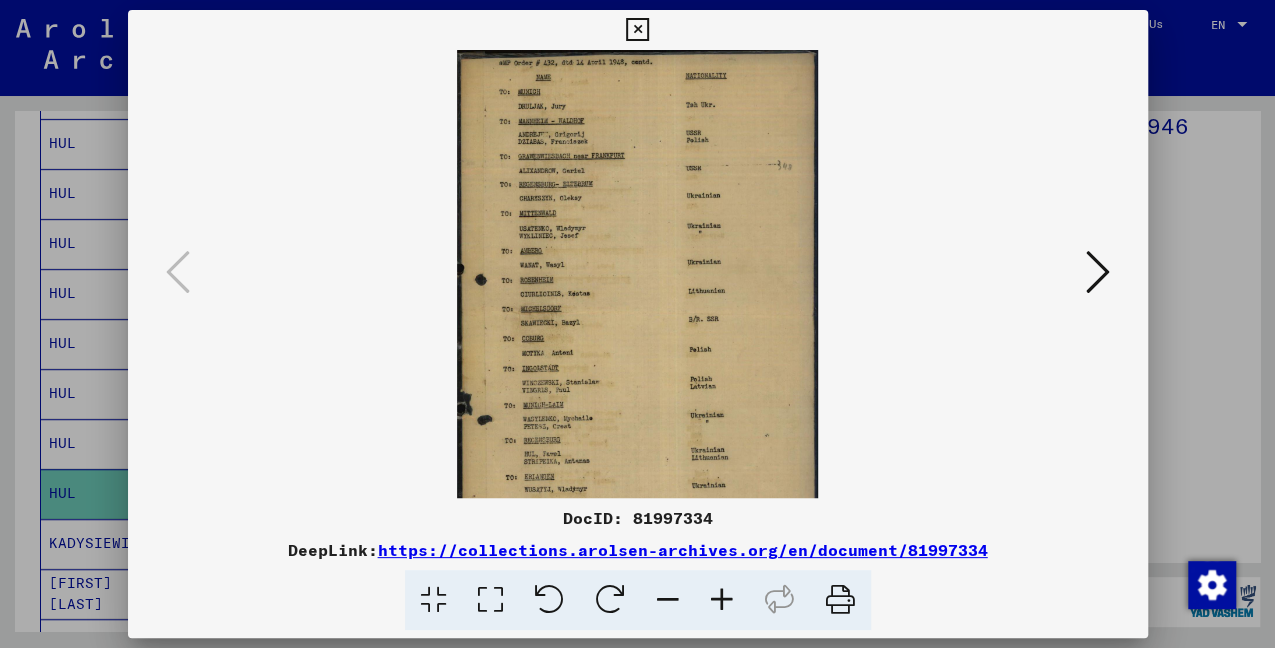 click at bounding box center [722, 600] 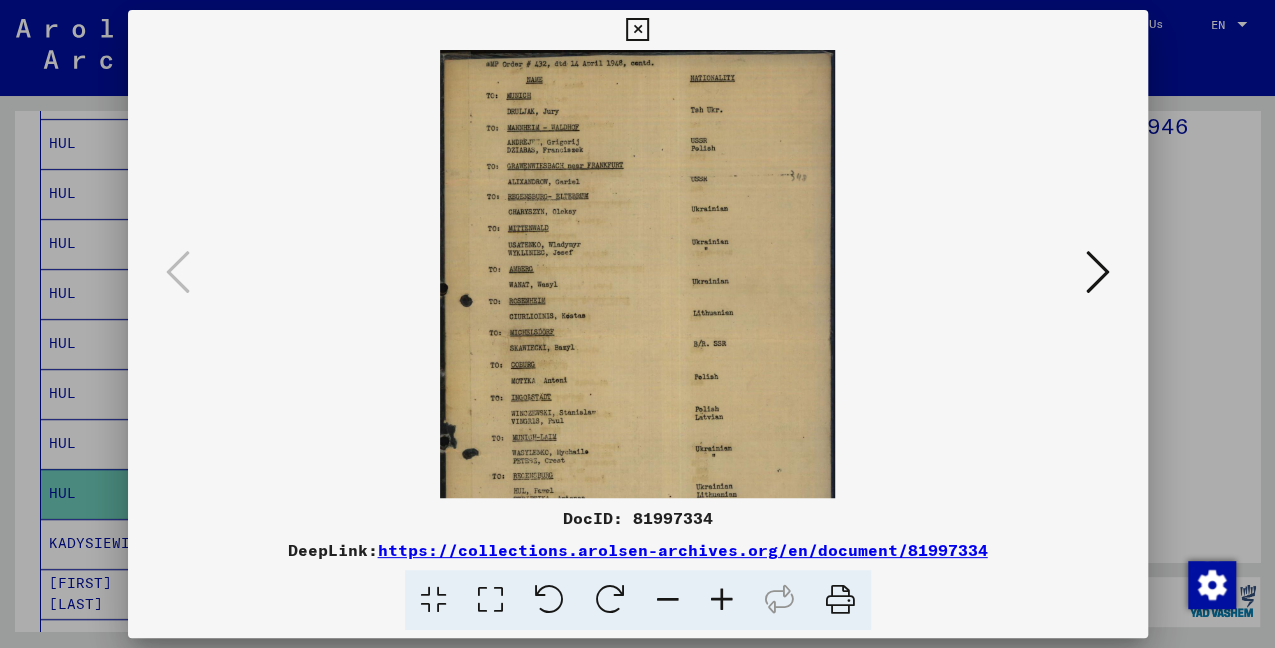 click at bounding box center [722, 600] 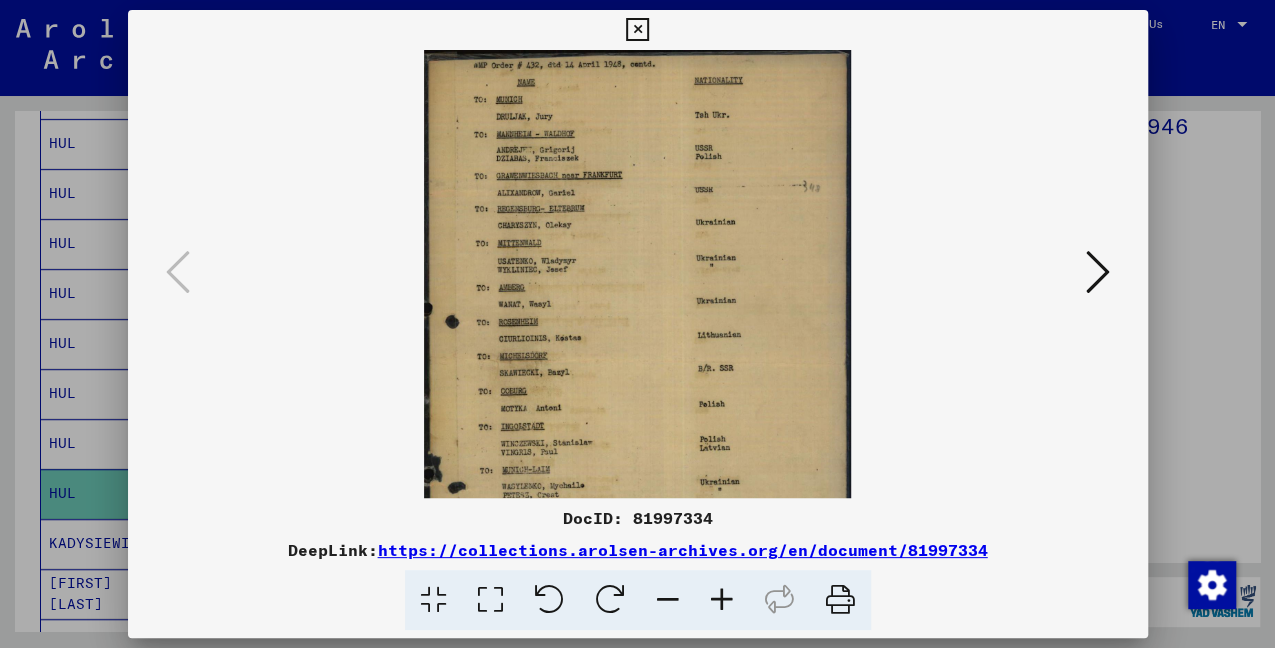 click at bounding box center (668, 600) 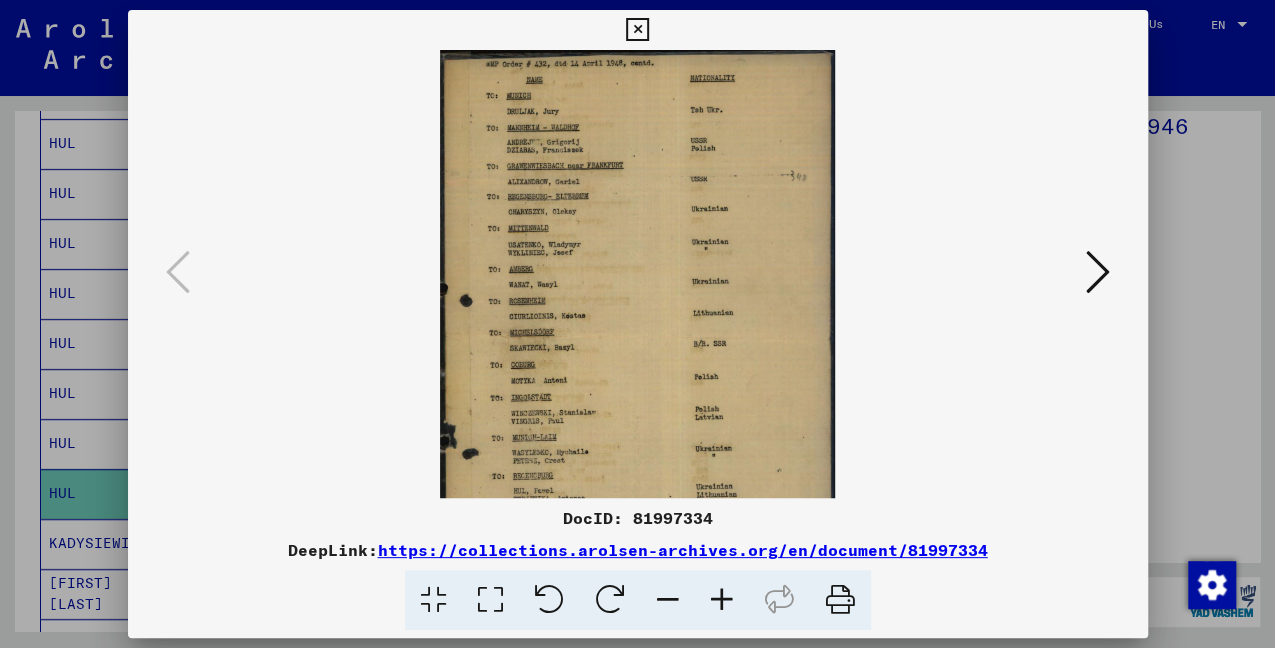 click at bounding box center [637, 30] 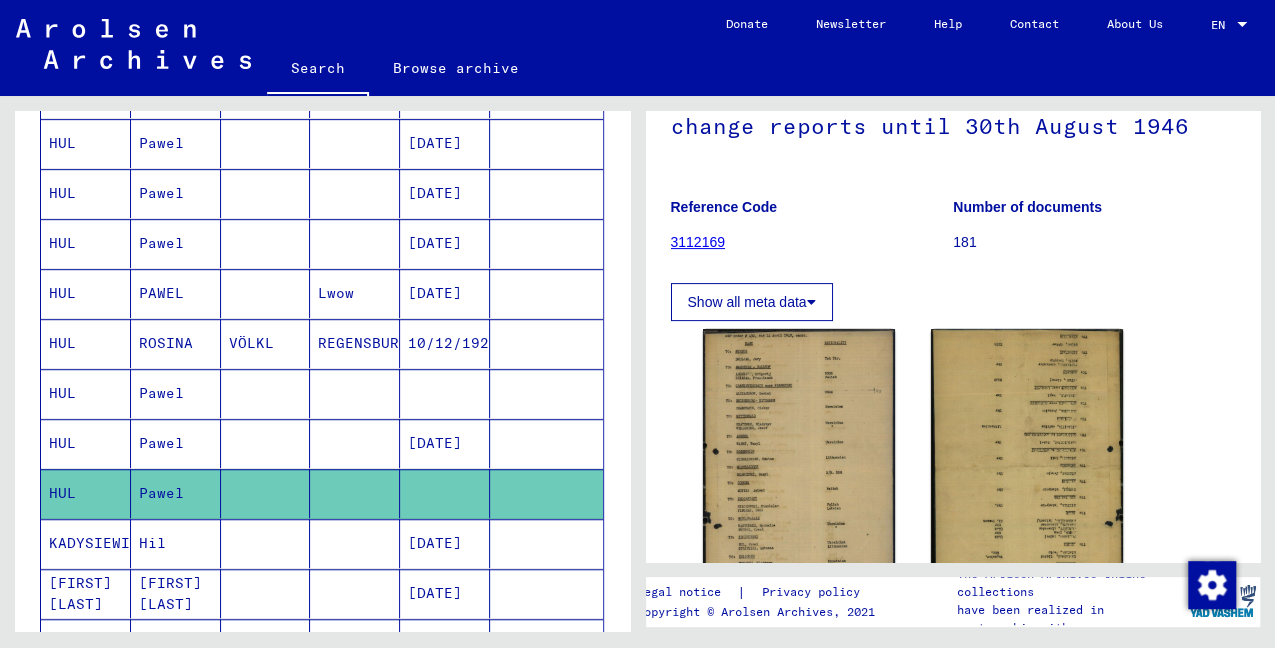 click on "HUL" at bounding box center (86, 493) 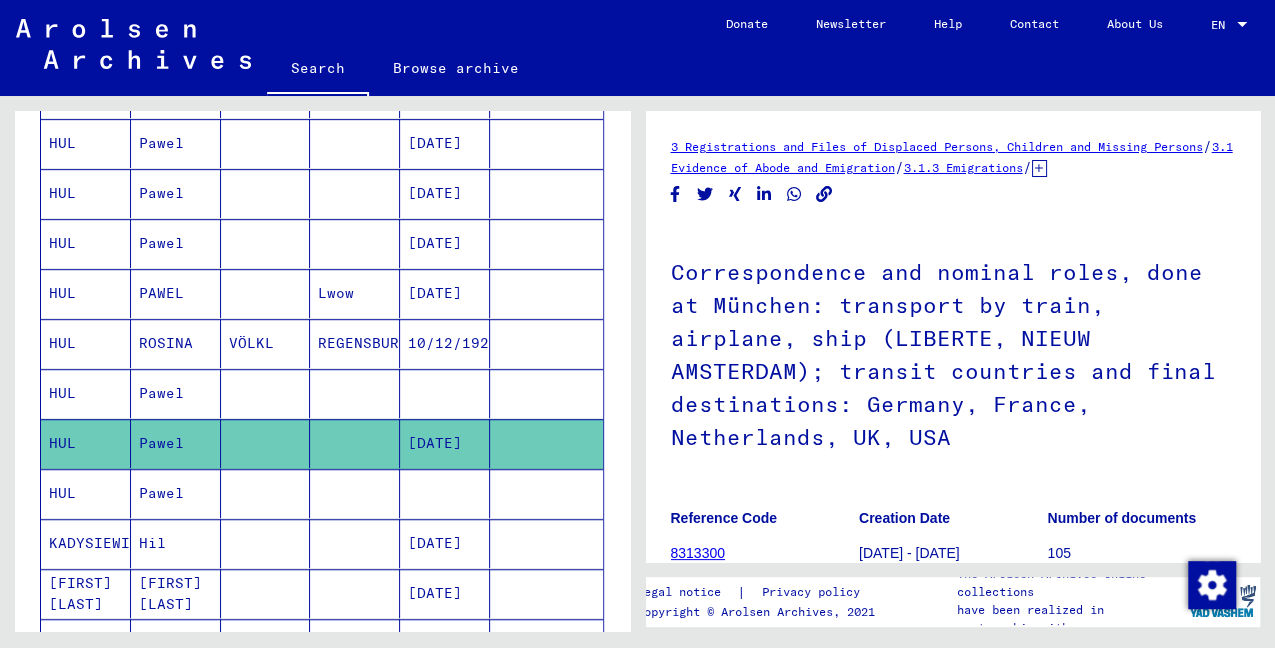 scroll, scrollTop: 0, scrollLeft: 0, axis: both 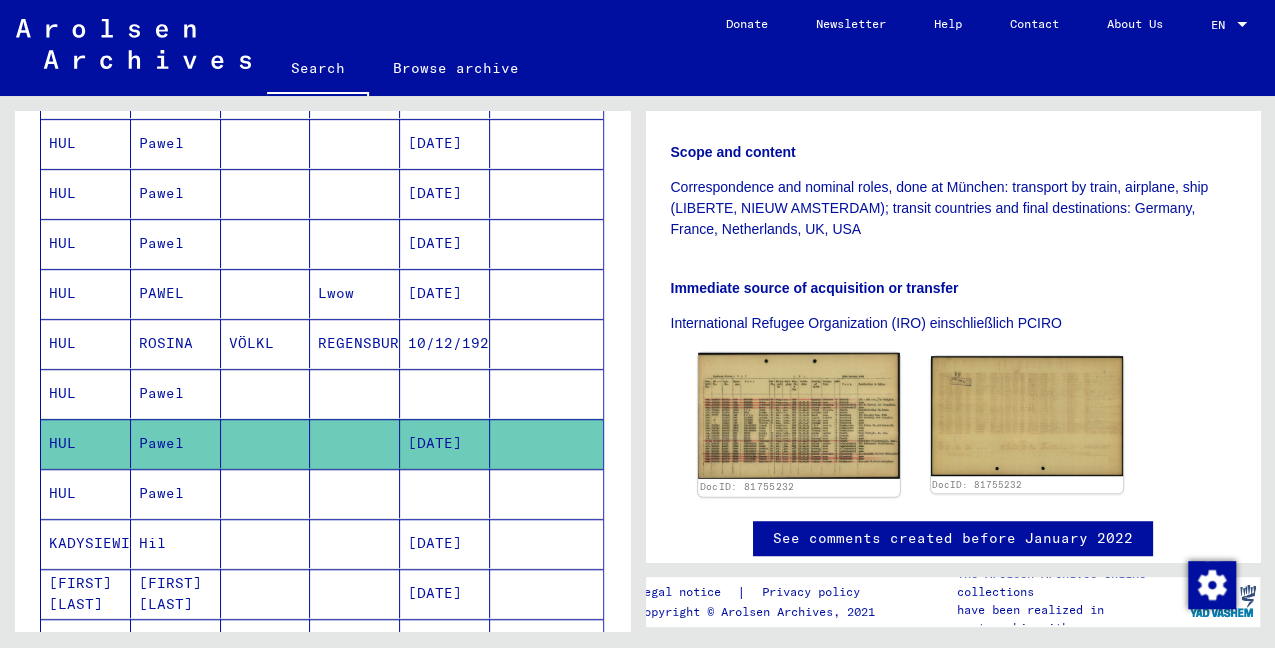 click 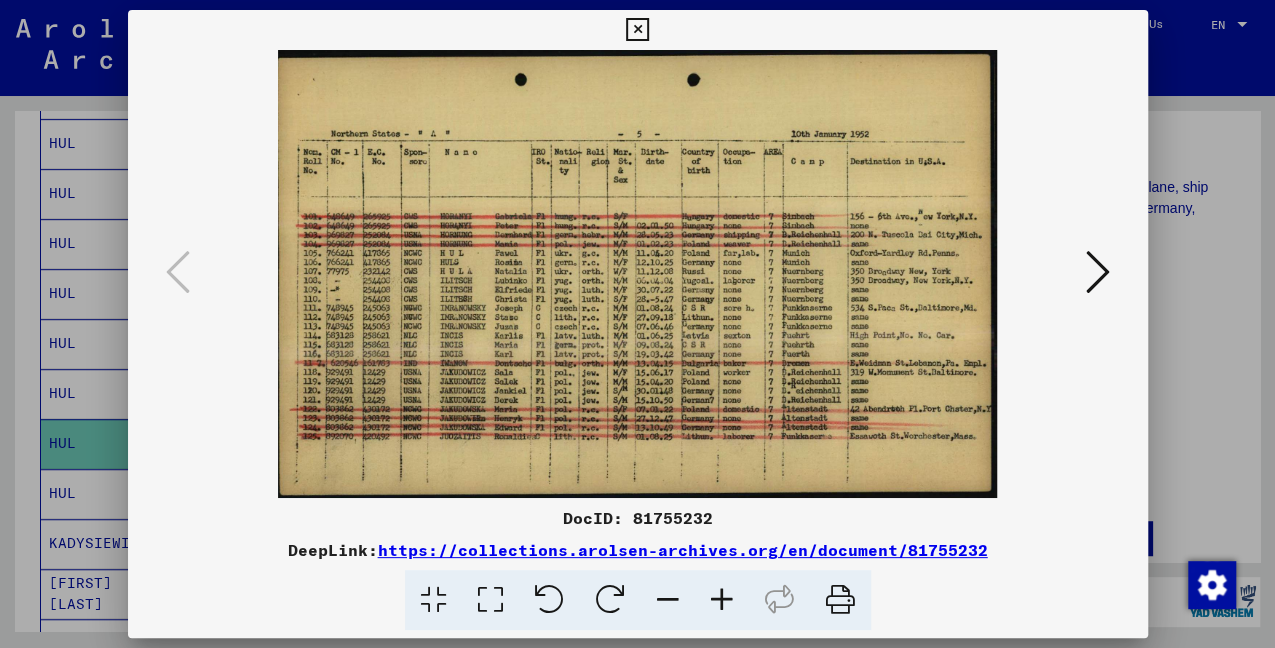 click at bounding box center (1098, 272) 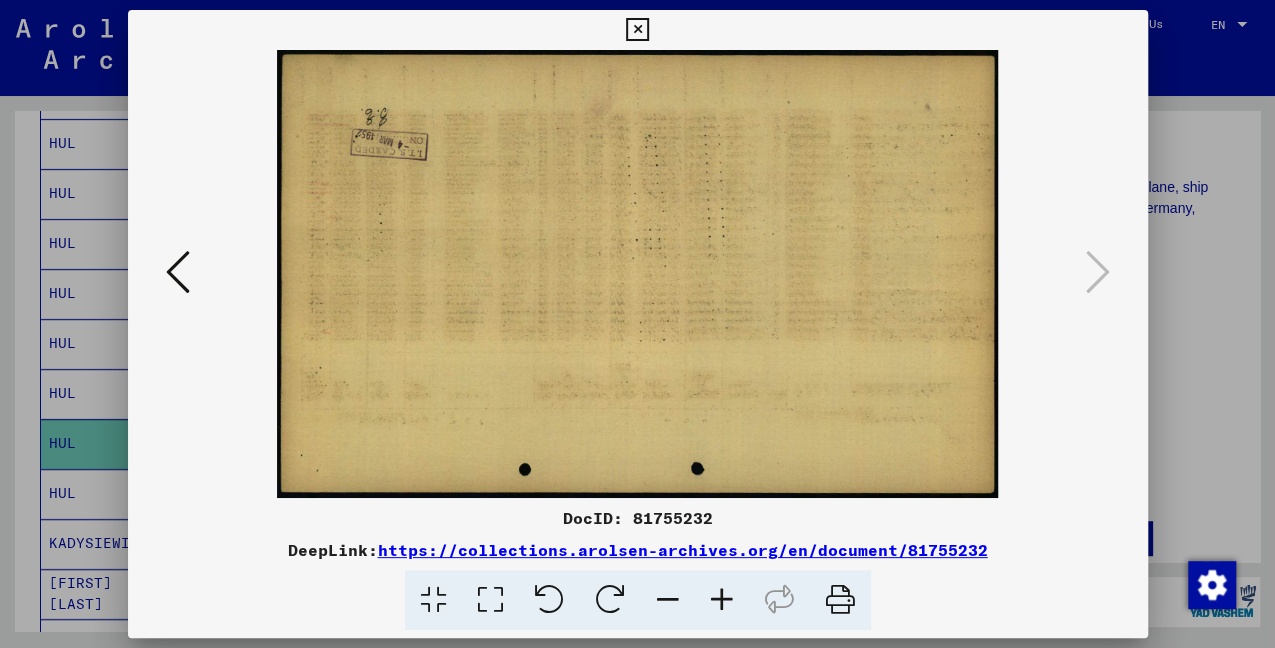 click at bounding box center (637, 30) 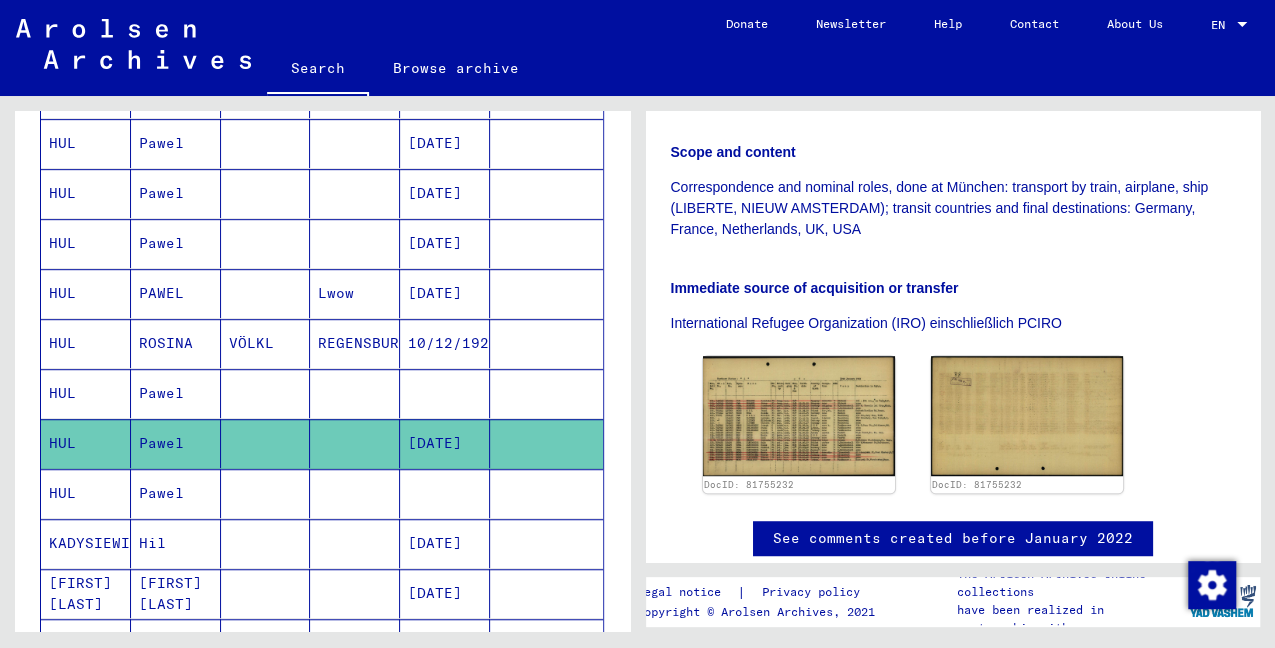 click on "Pawel" at bounding box center [176, 443] 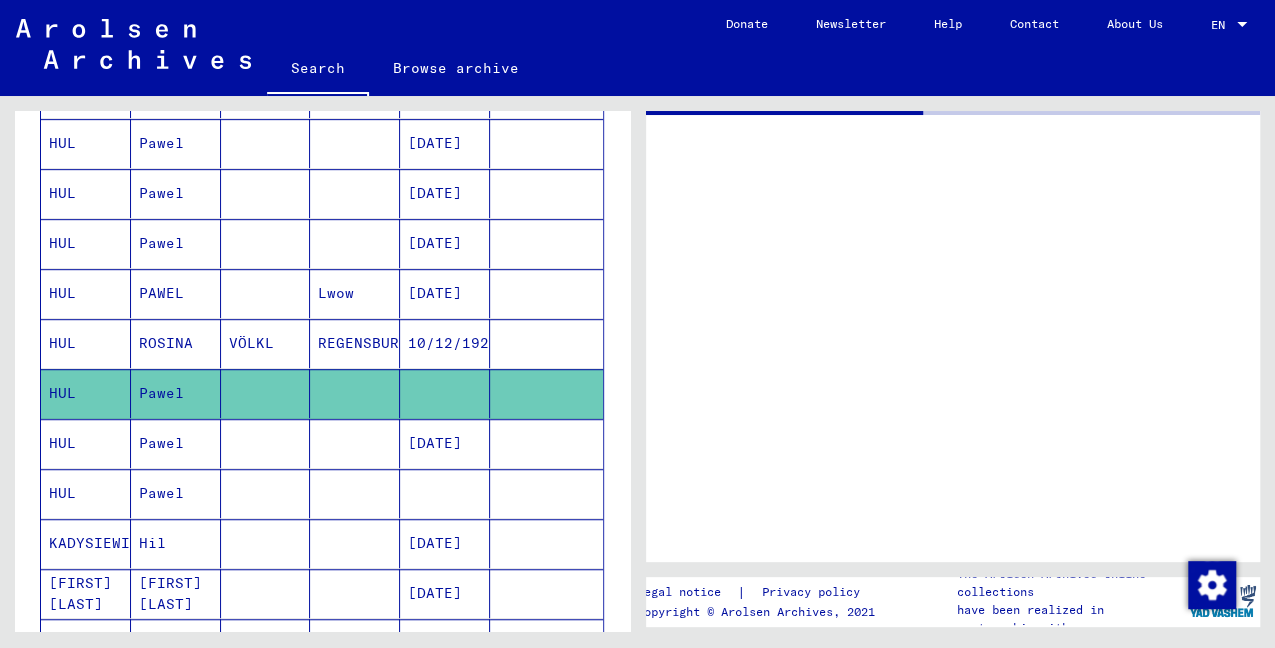 scroll, scrollTop: 0, scrollLeft: 0, axis: both 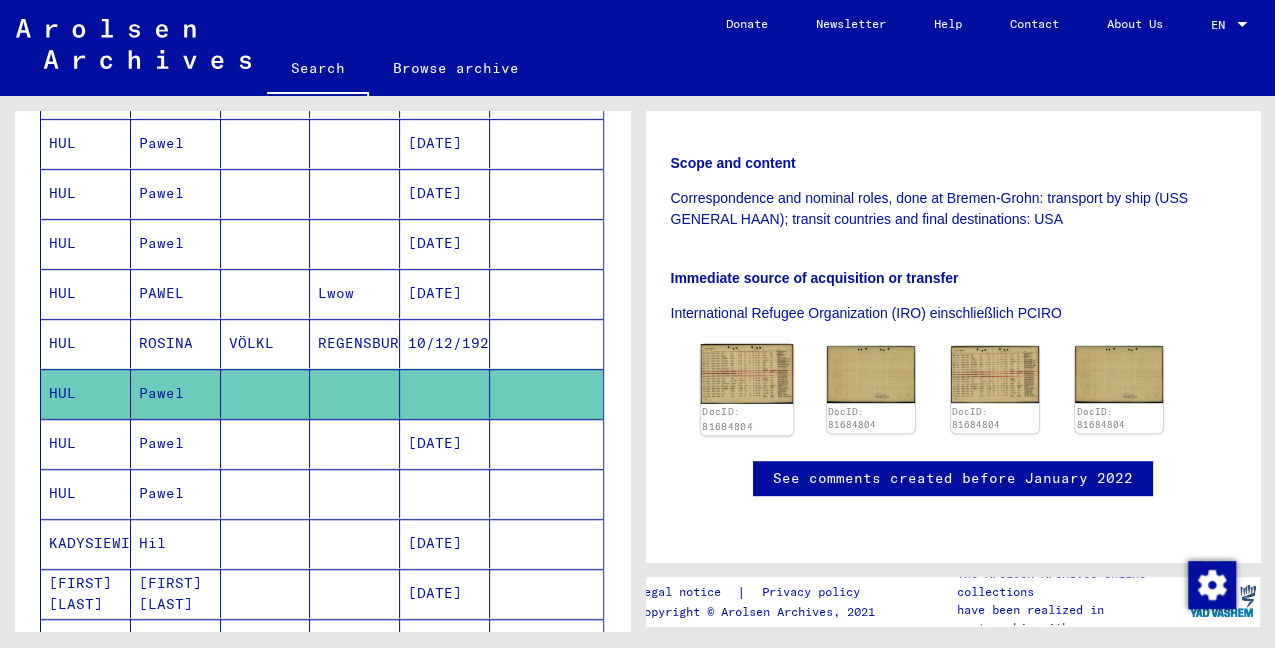 click 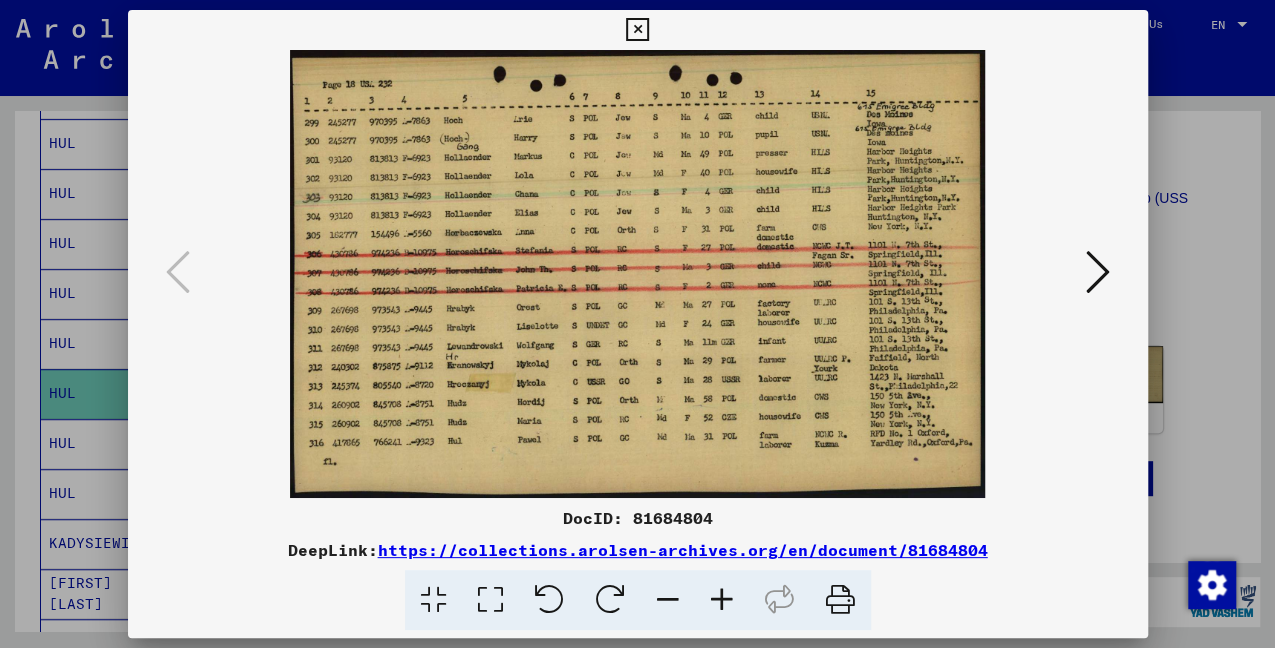click at bounding box center (1098, 272) 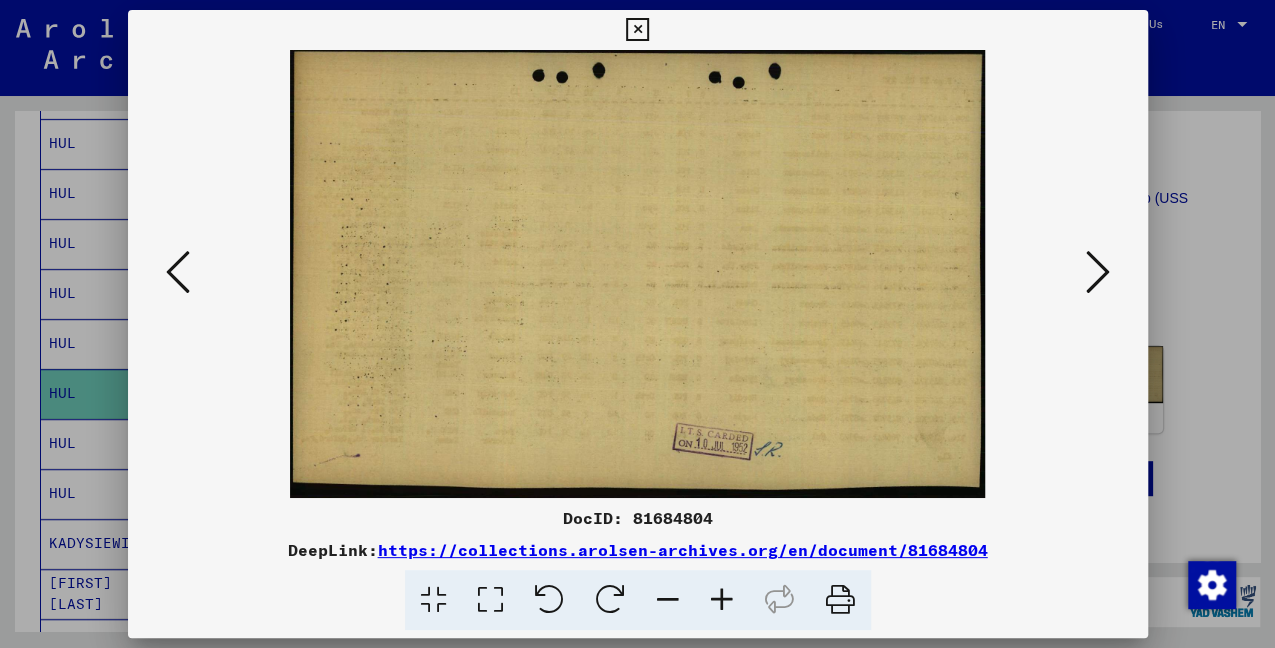 click at bounding box center (1098, 272) 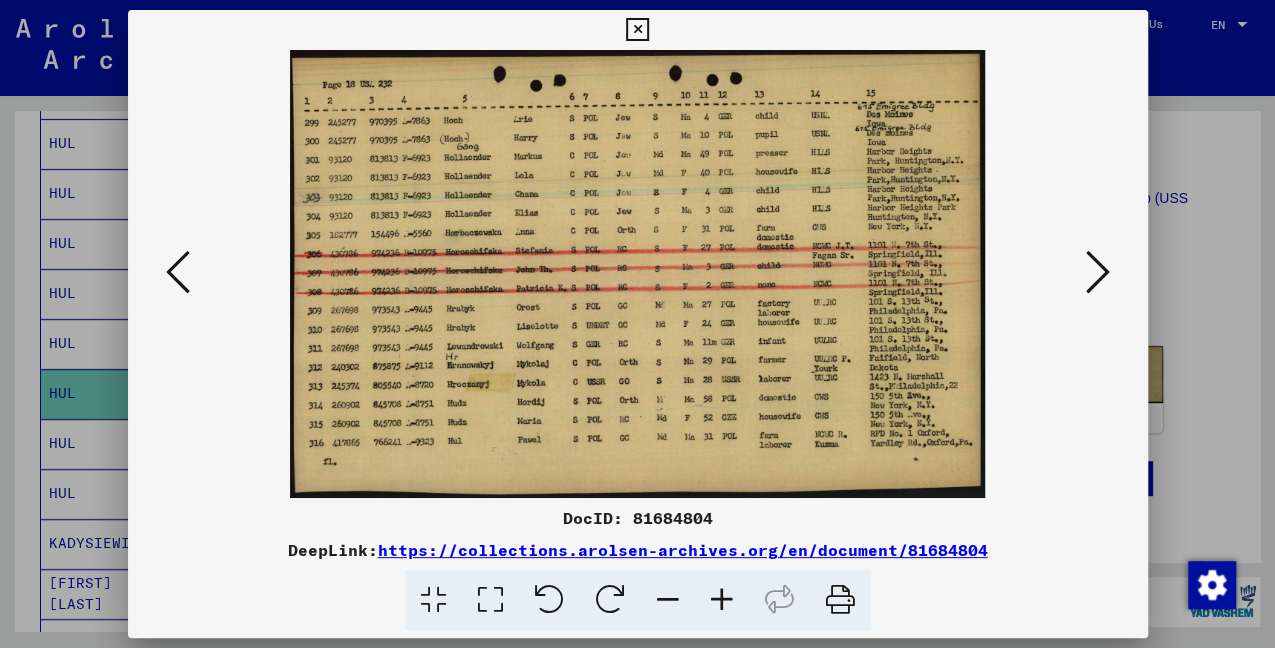 click at bounding box center (637, 30) 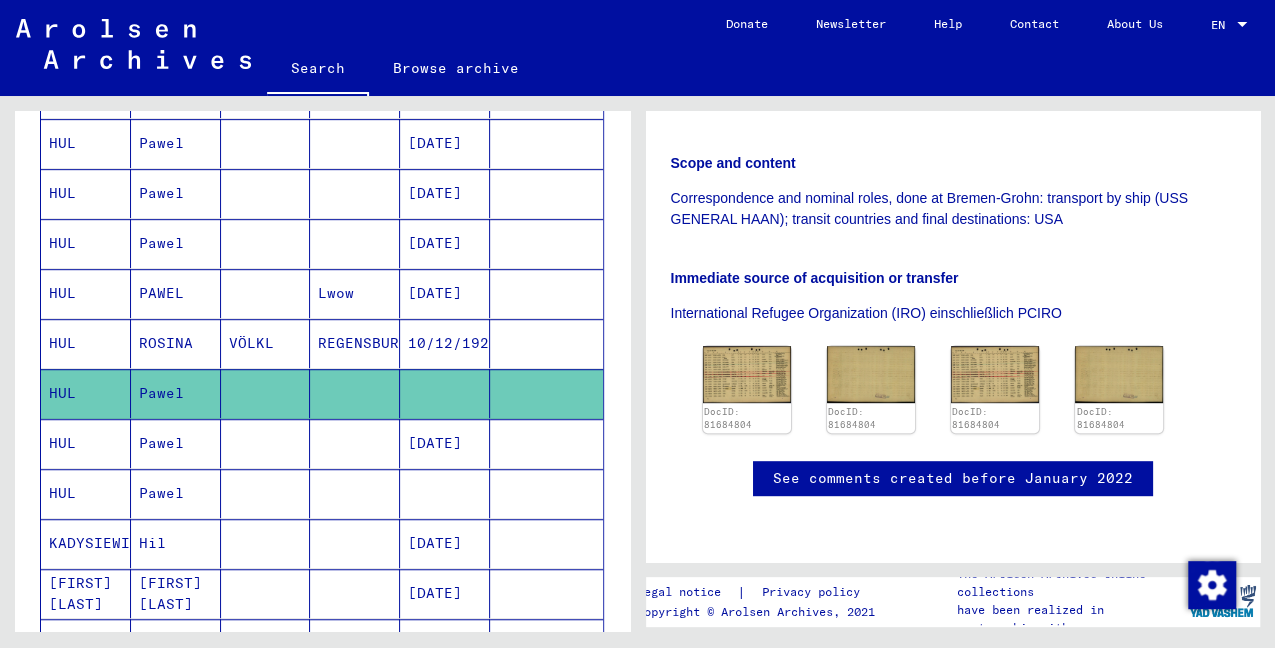 click on "ROSINA" at bounding box center [176, 393] 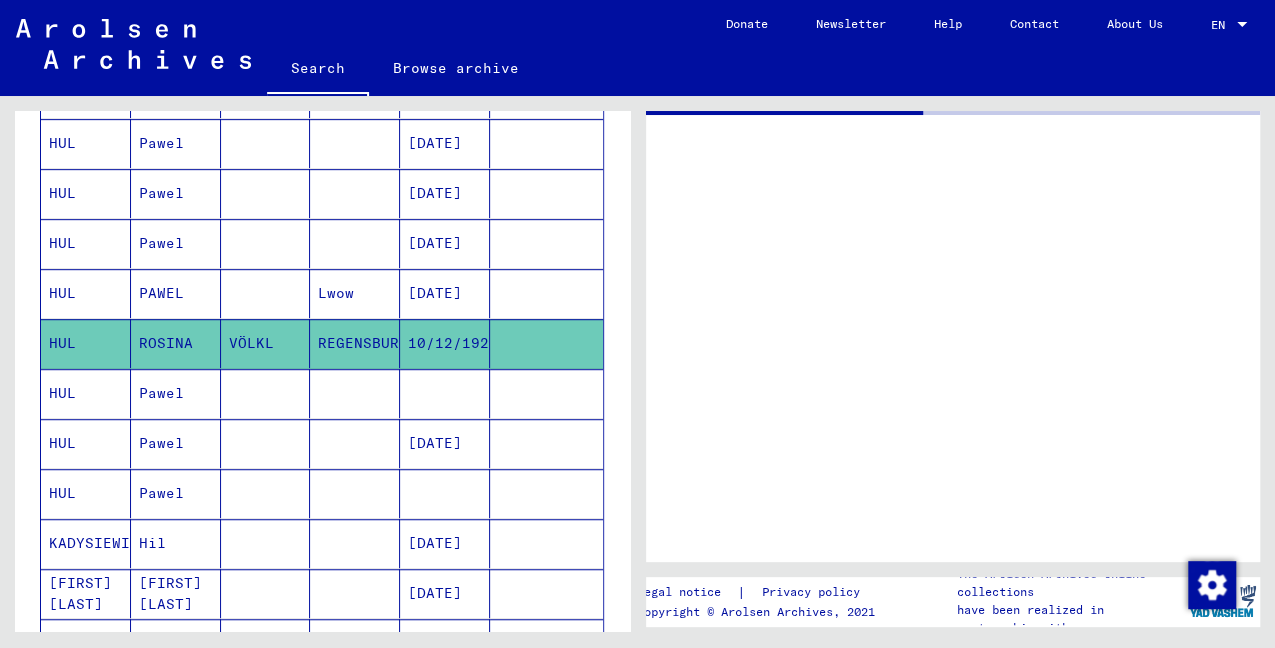 scroll, scrollTop: 0, scrollLeft: 0, axis: both 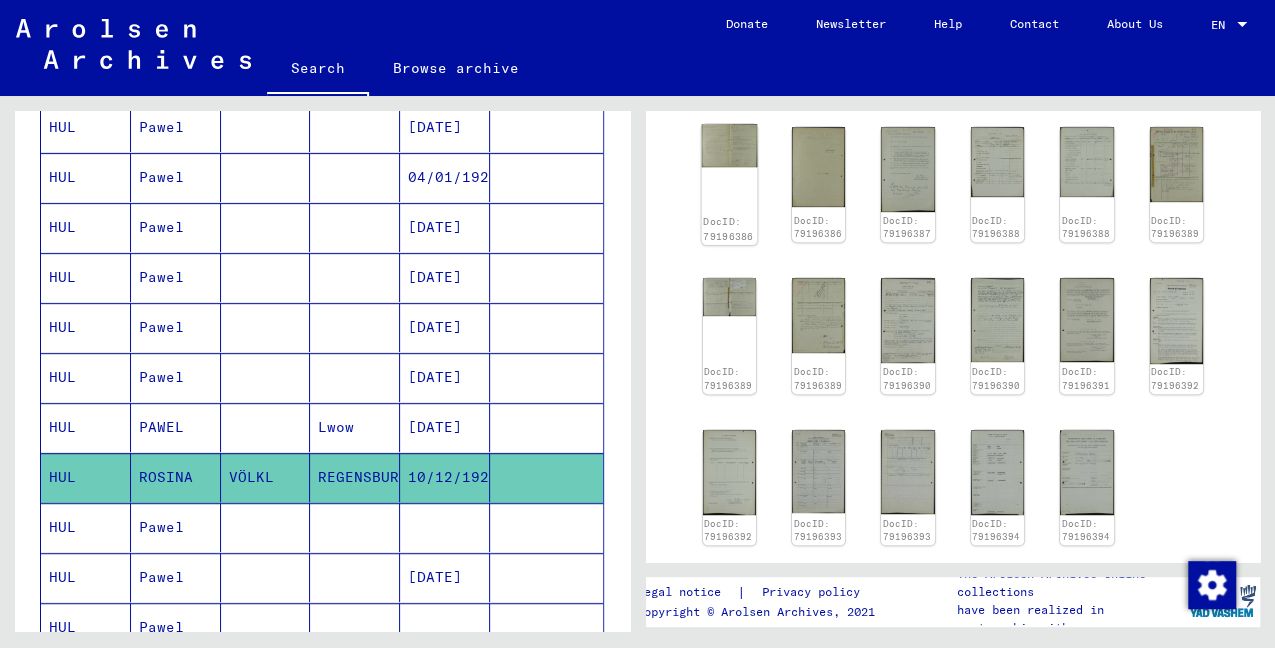 click 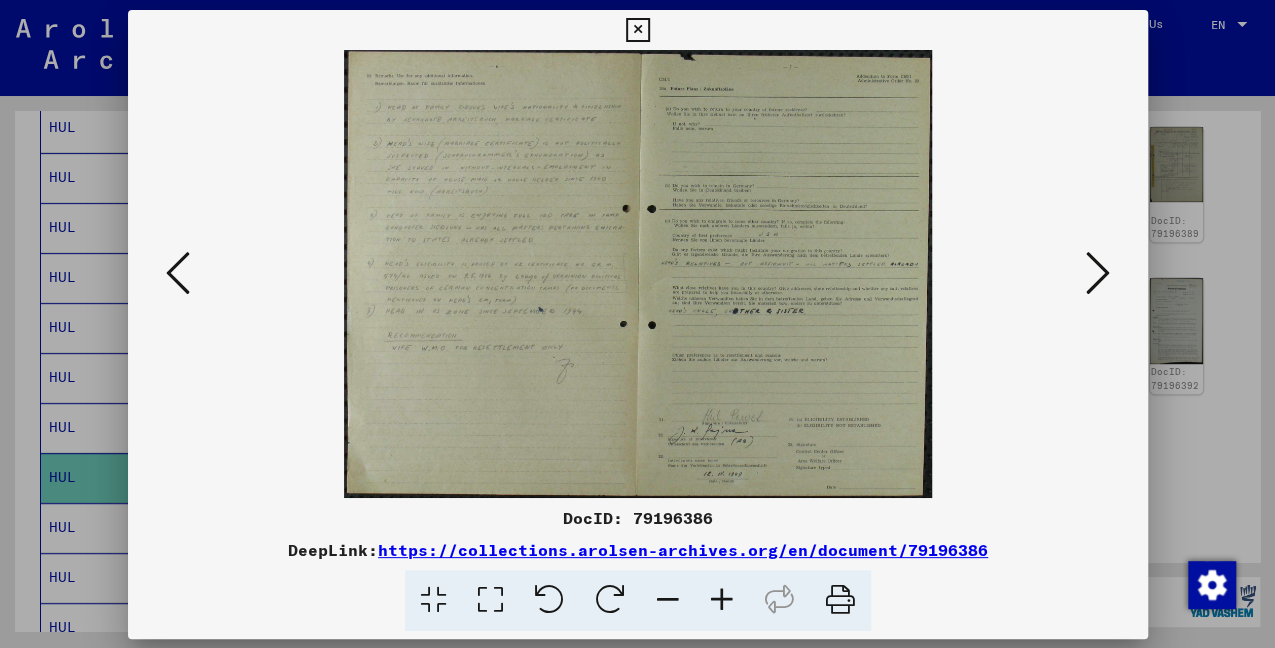 scroll, scrollTop: 534, scrollLeft: 0, axis: vertical 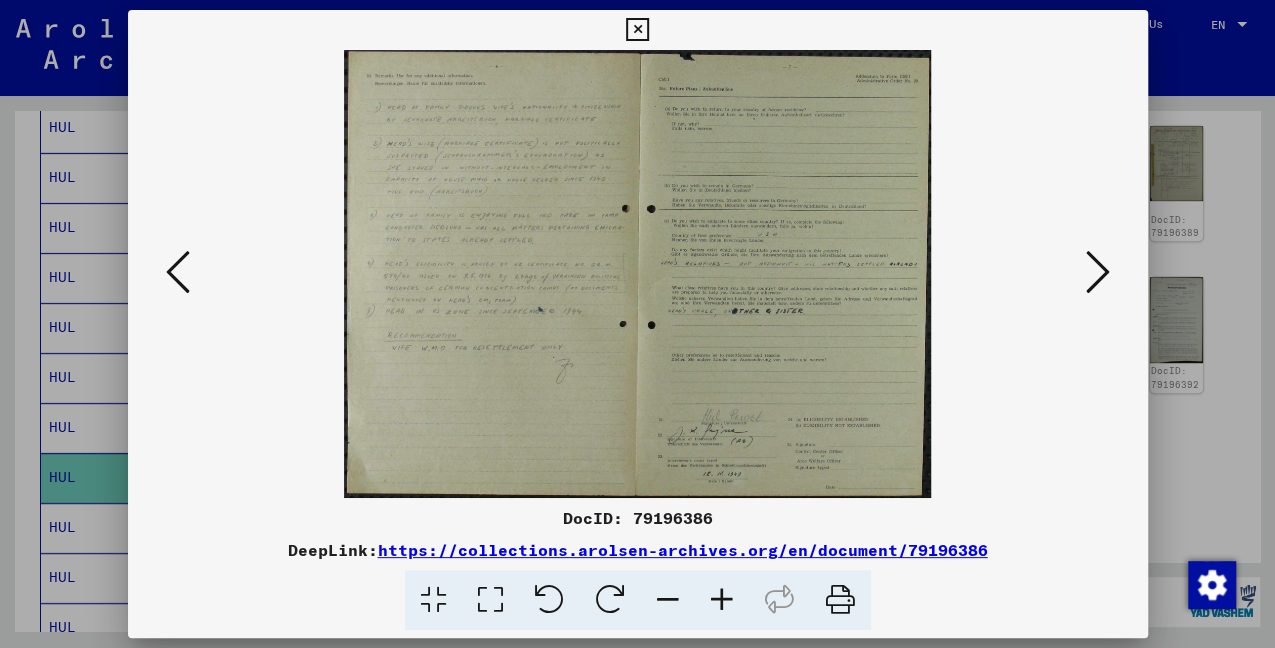 click at bounding box center [490, 600] 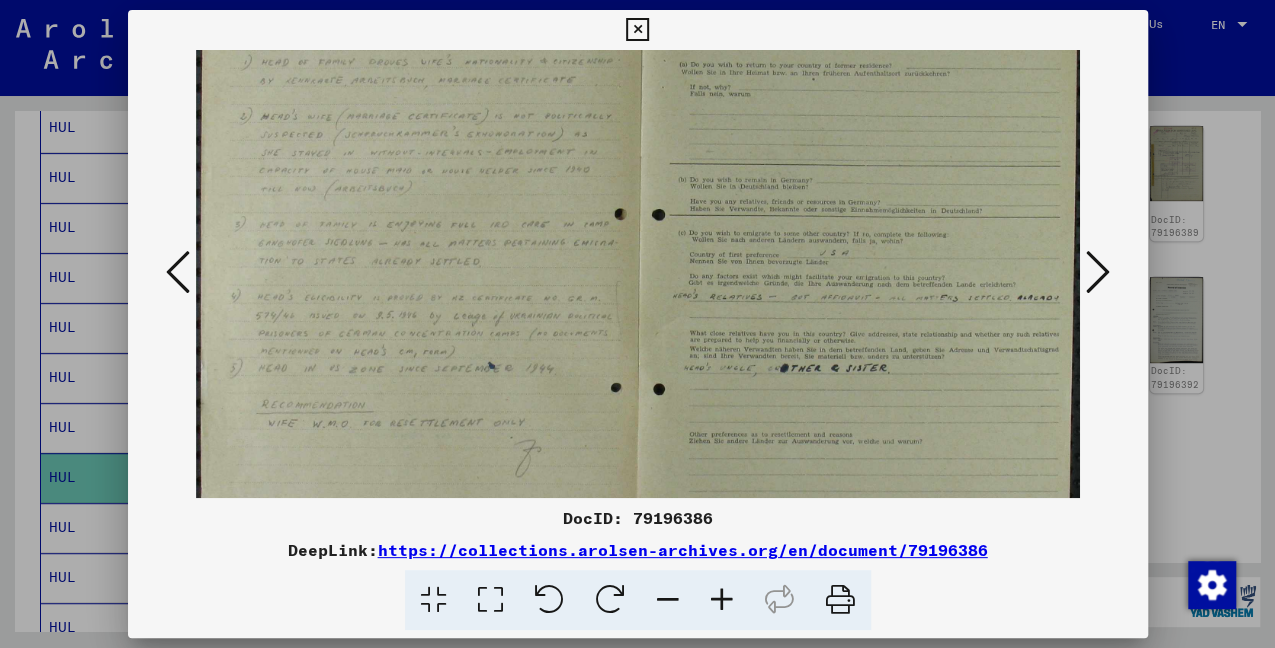scroll, scrollTop: 80, scrollLeft: 0, axis: vertical 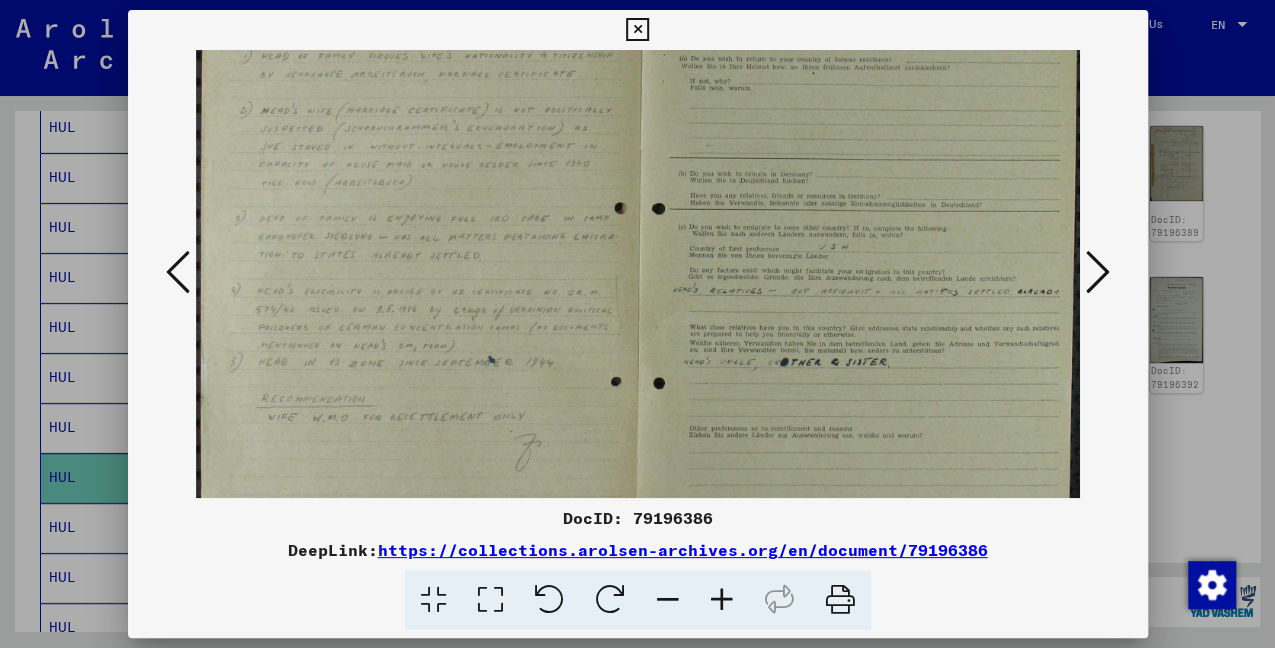drag, startPoint x: 514, startPoint y: 473, endPoint x: 513, endPoint y: 396, distance: 77.00649 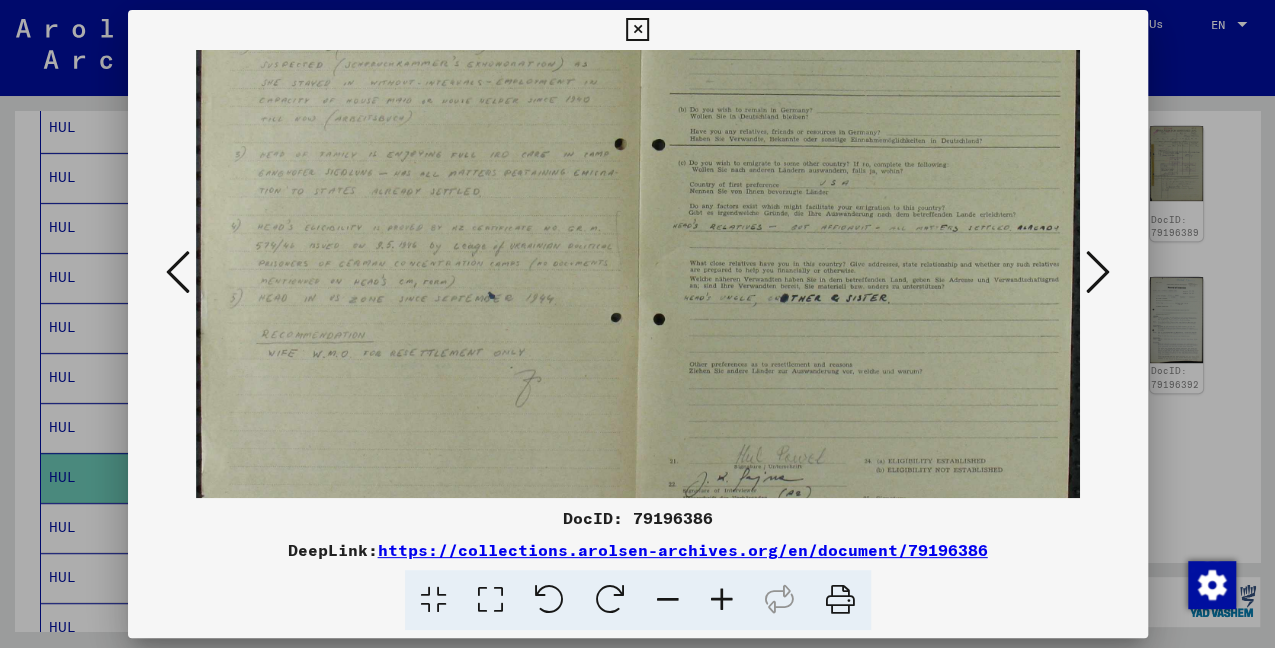 scroll, scrollTop: 59, scrollLeft: 0, axis: vertical 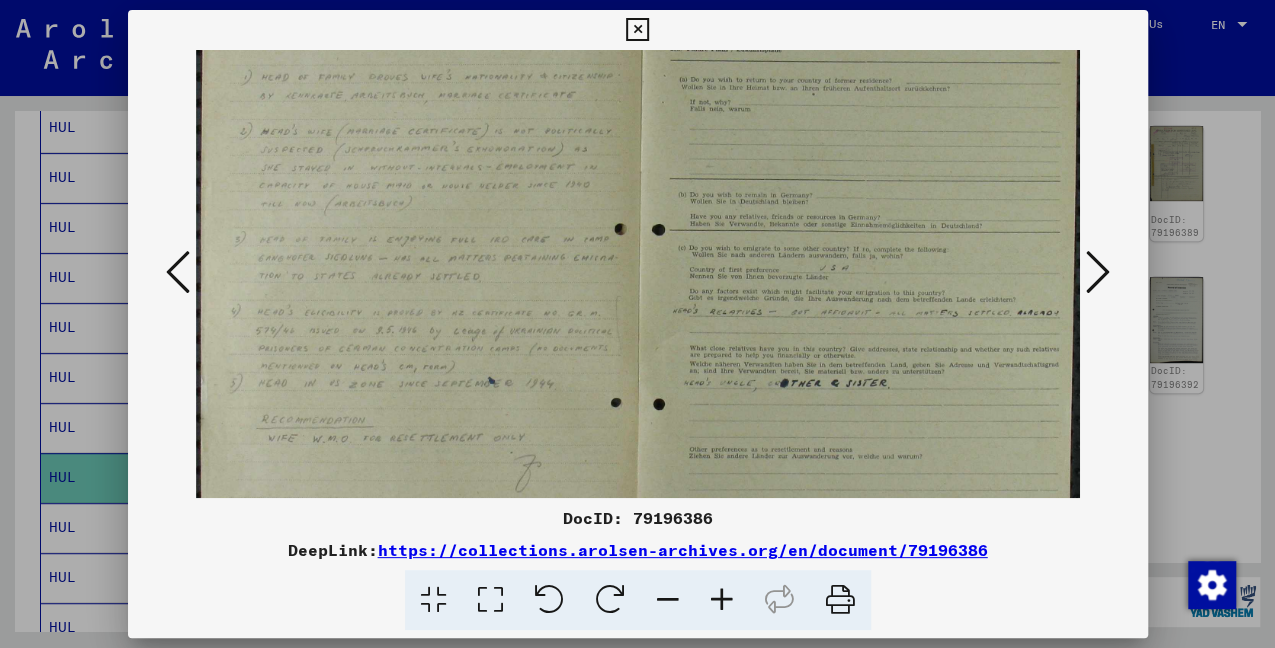 drag, startPoint x: 464, startPoint y: 440, endPoint x: 478, endPoint y: 402, distance: 40.496914 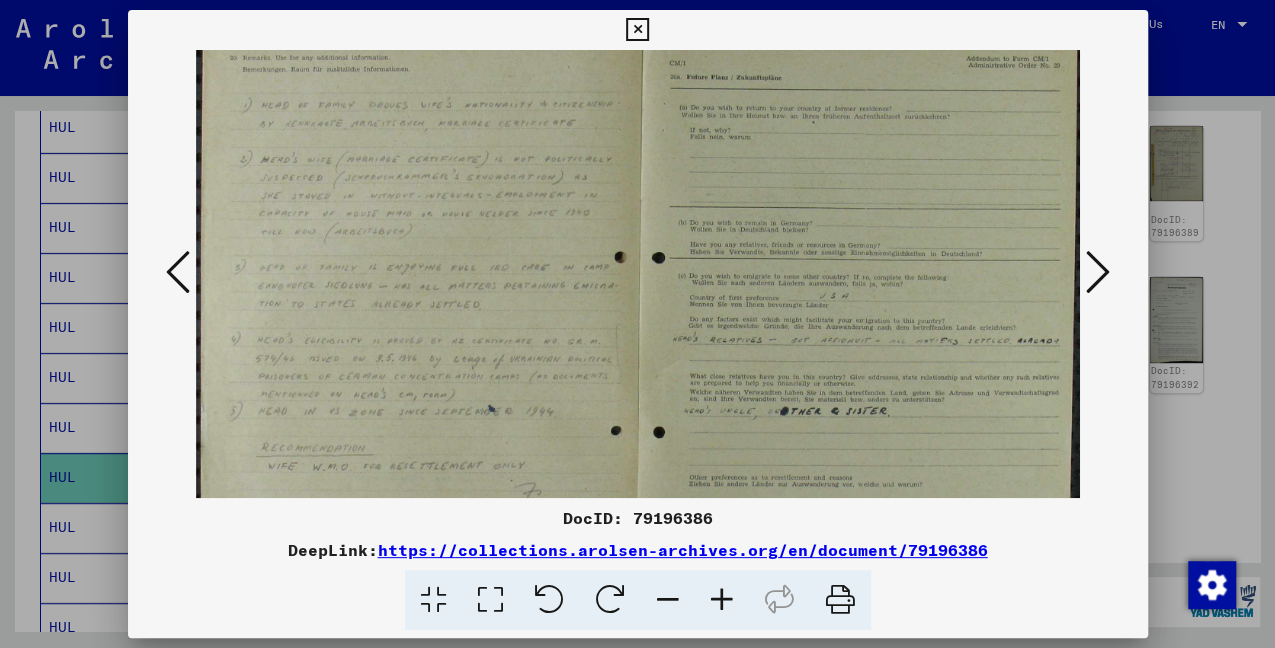 scroll, scrollTop: 28, scrollLeft: 0, axis: vertical 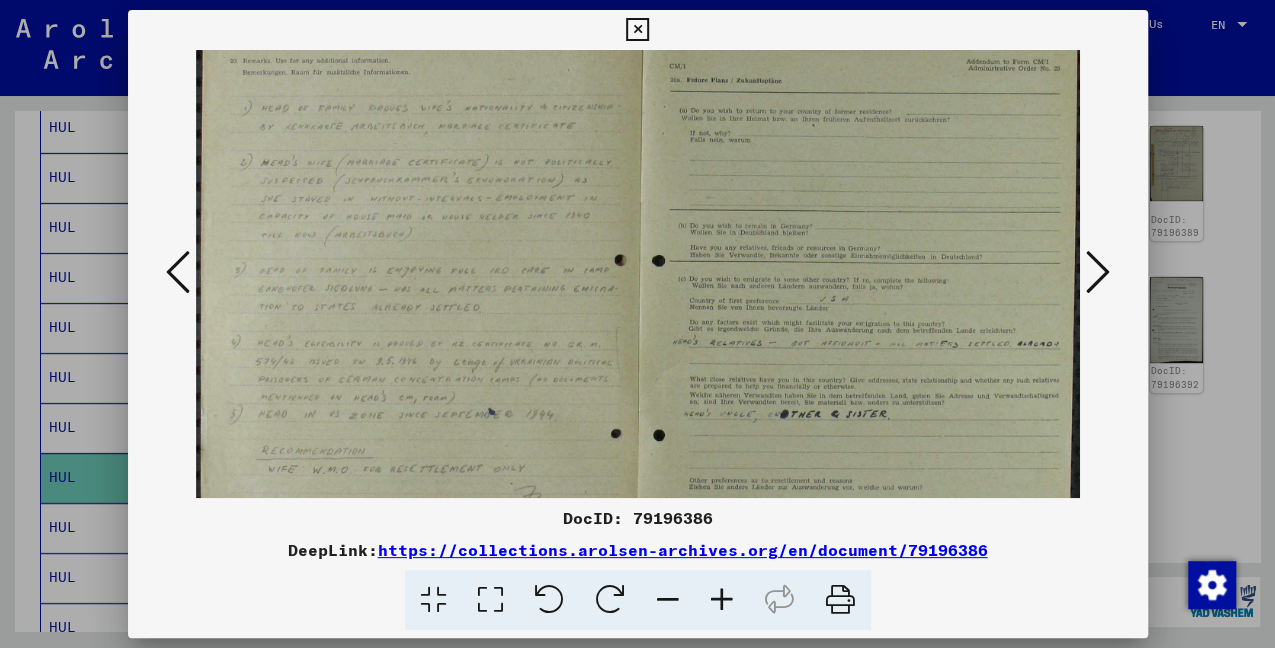drag, startPoint x: 847, startPoint y: 250, endPoint x: 770, endPoint y: 282, distance: 83.38465 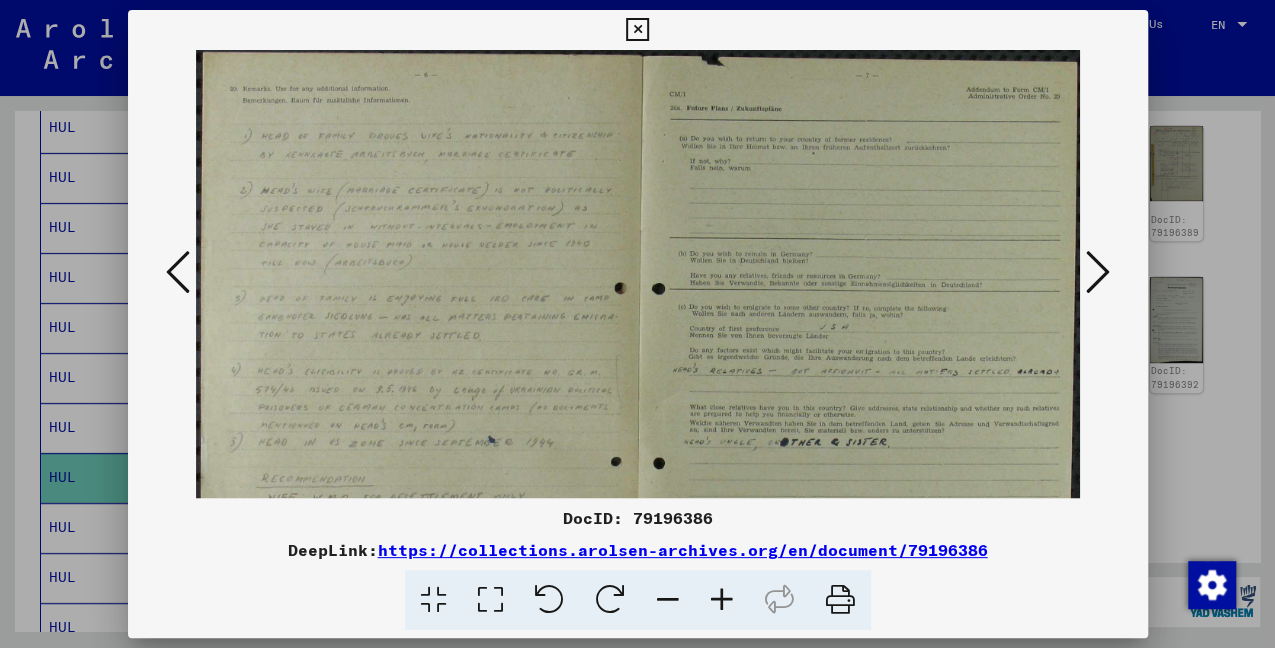 drag, startPoint x: 790, startPoint y: 178, endPoint x: 776, endPoint y: 361, distance: 183.53474 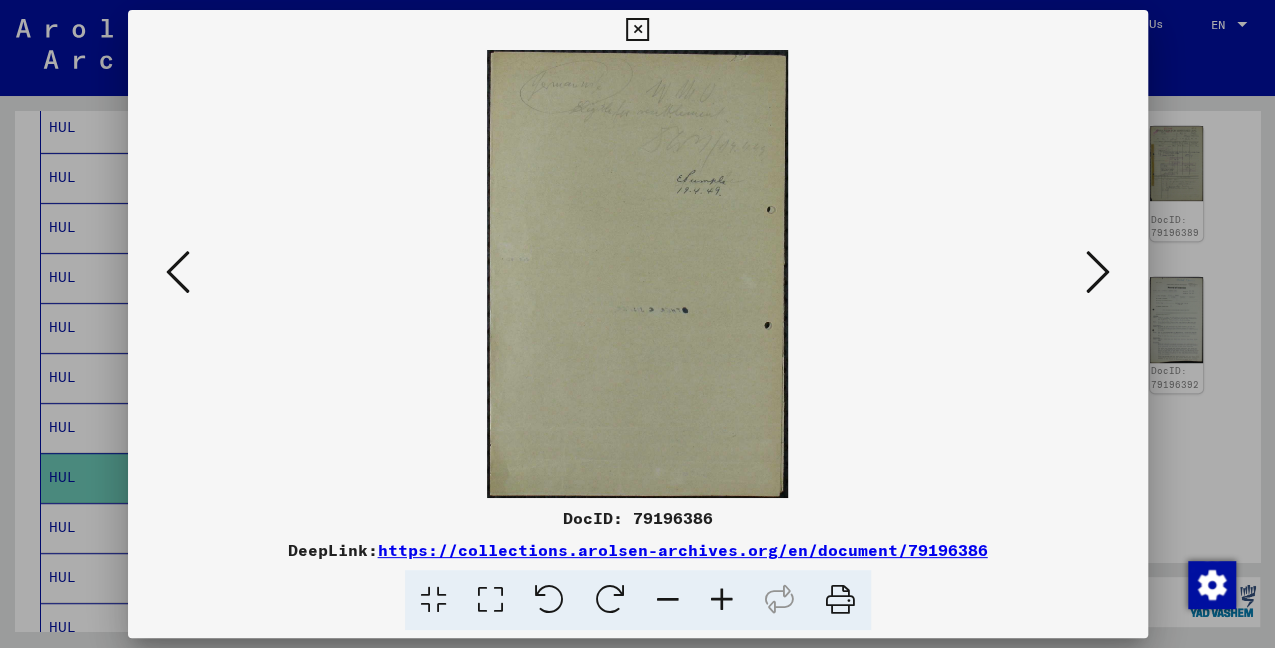 click at bounding box center [1098, 272] 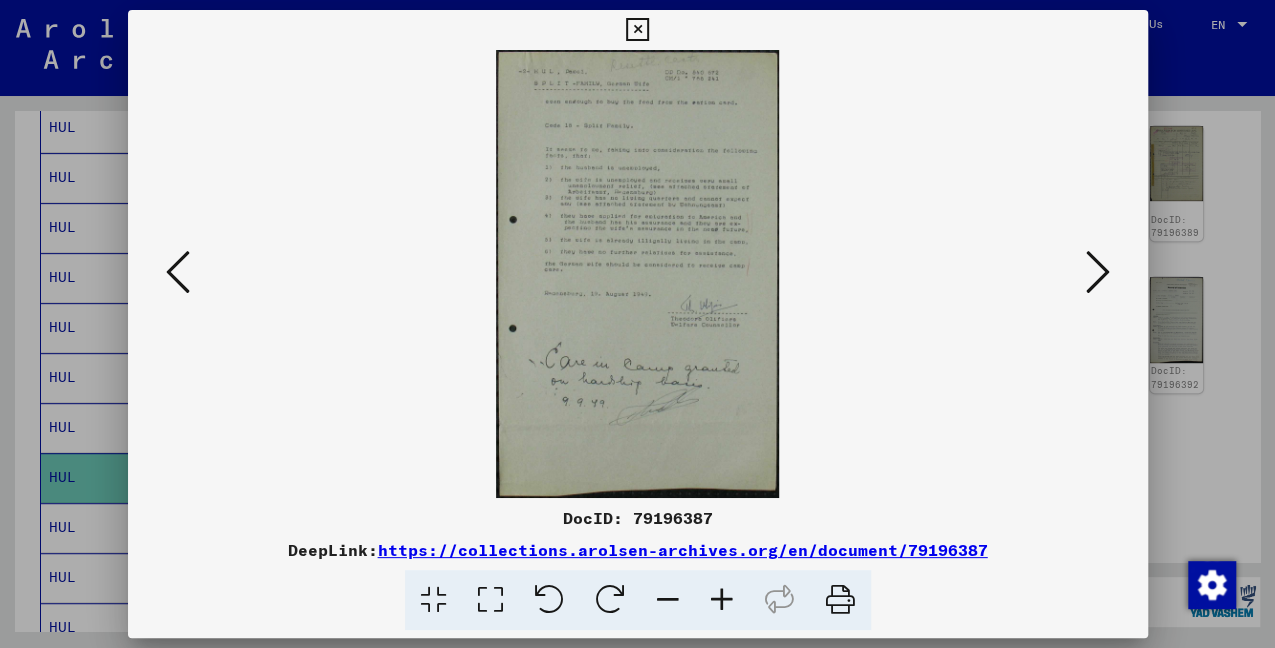 click at bounding box center (1098, 272) 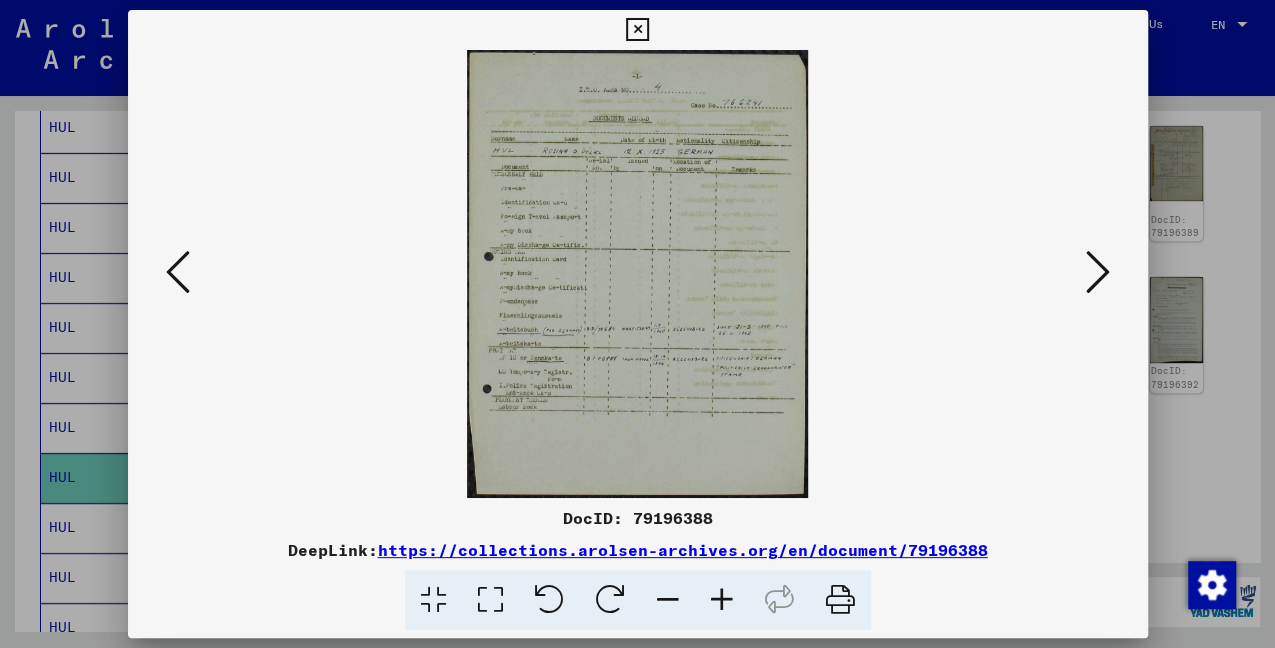 click at bounding box center [1098, 272] 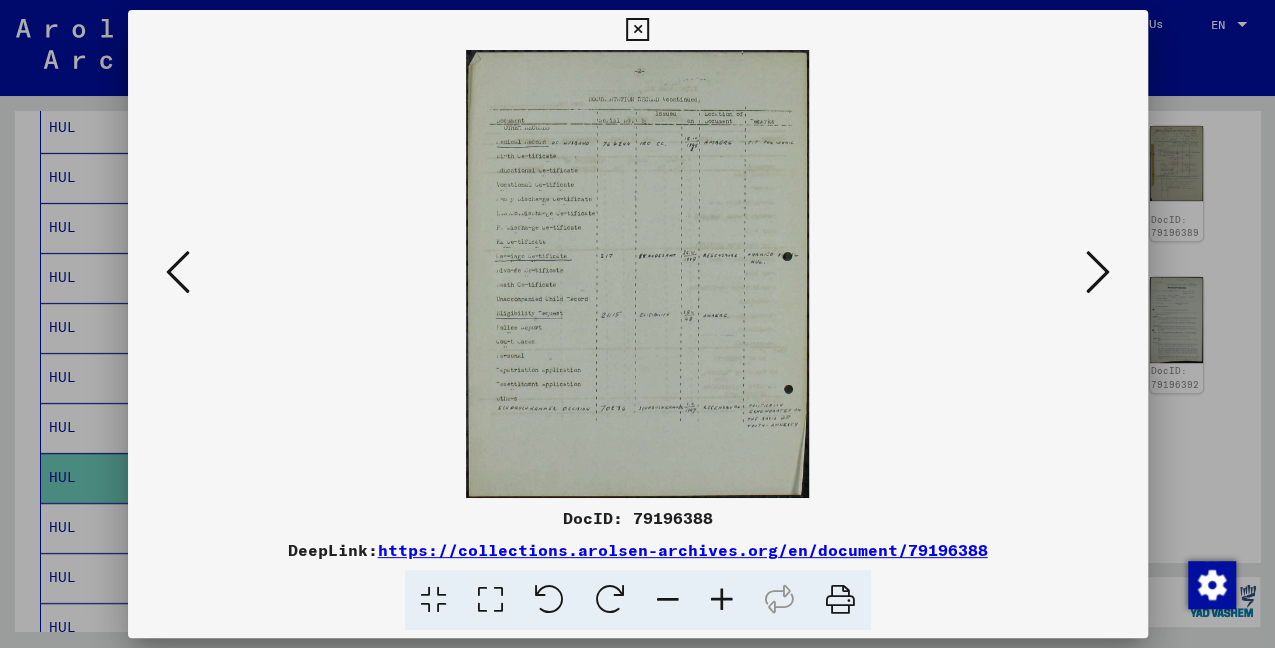 click at bounding box center (1098, 273) 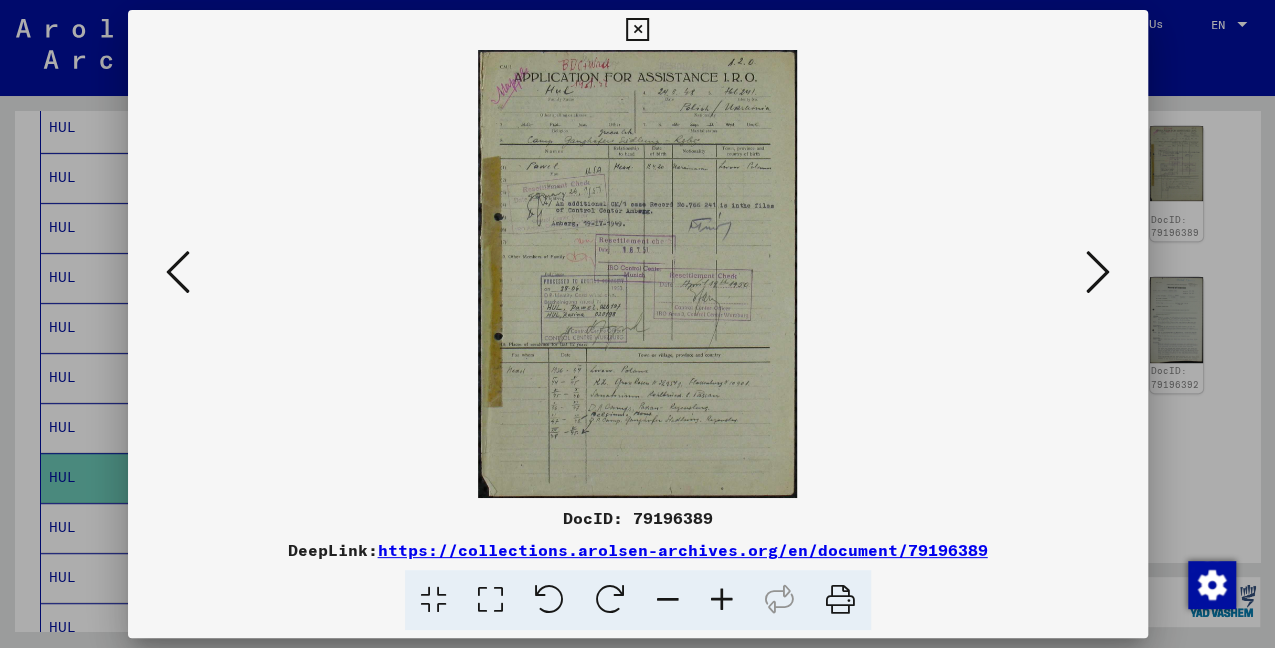click at bounding box center [1098, 272] 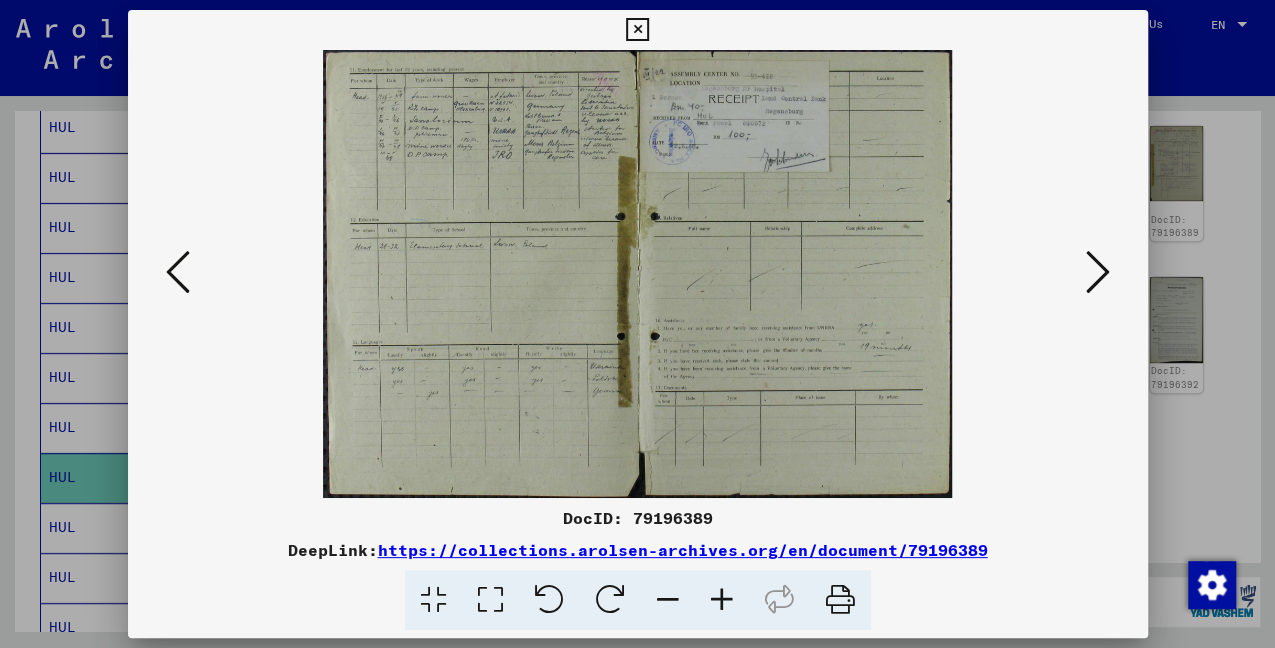 click at bounding box center (1098, 272) 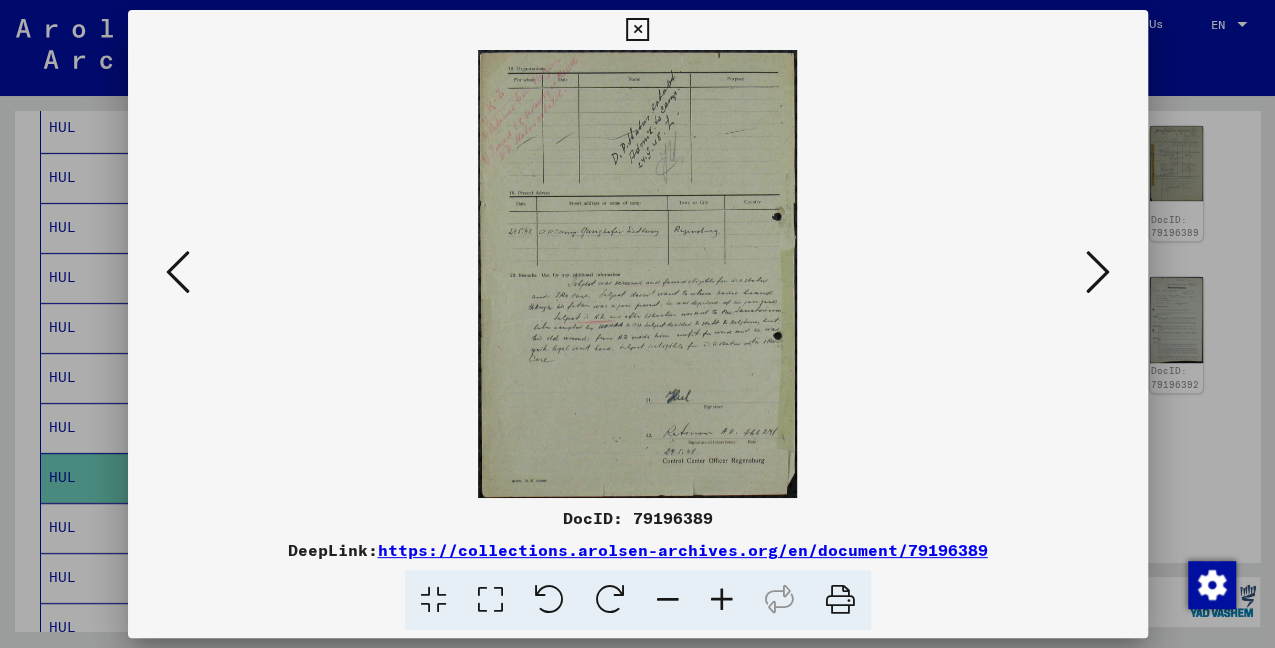 click at bounding box center [1098, 272] 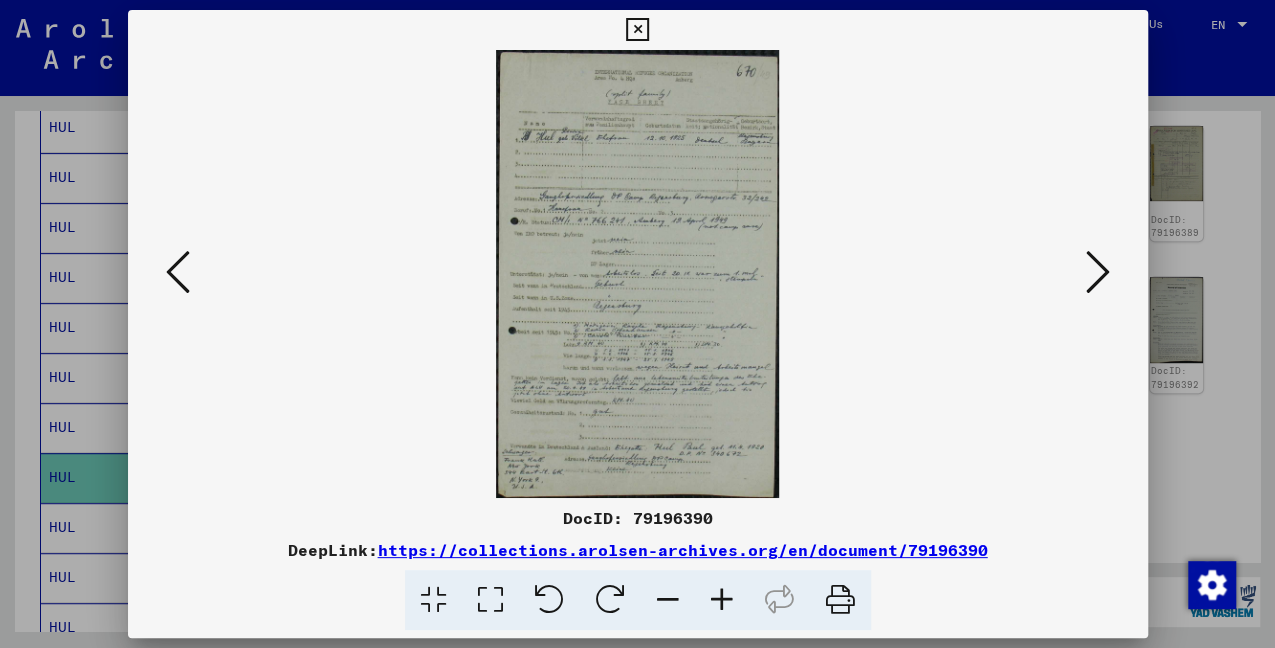 click at bounding box center (1098, 272) 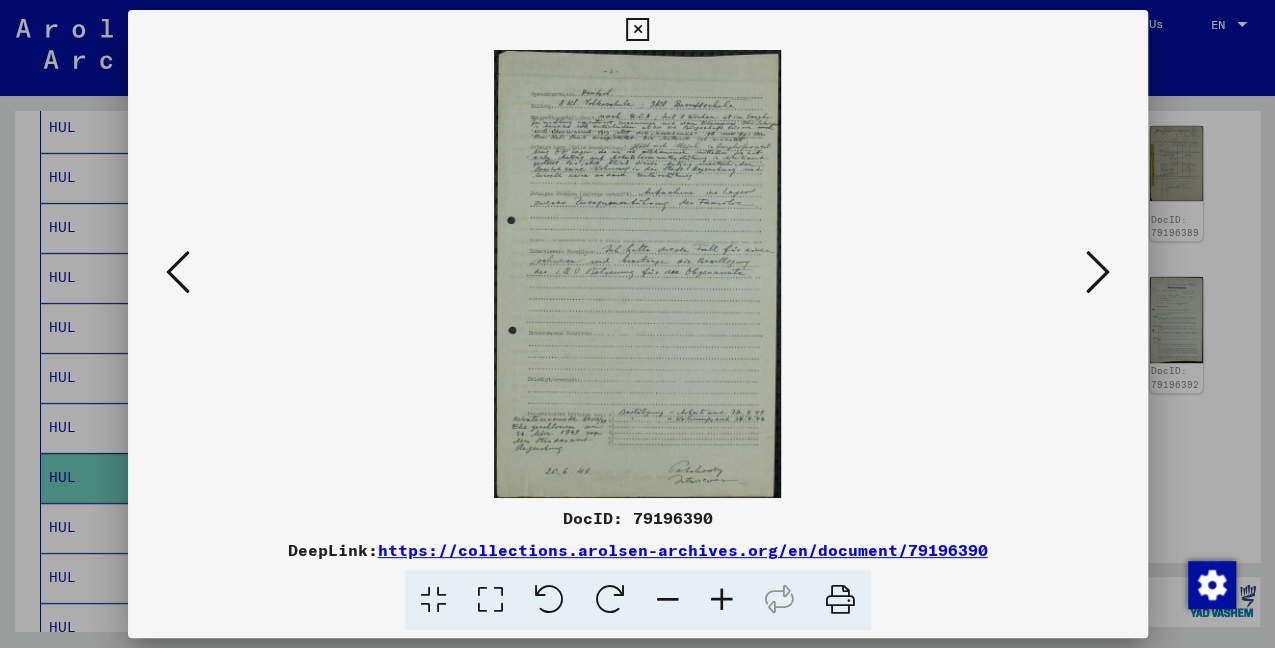 click at bounding box center (1098, 272) 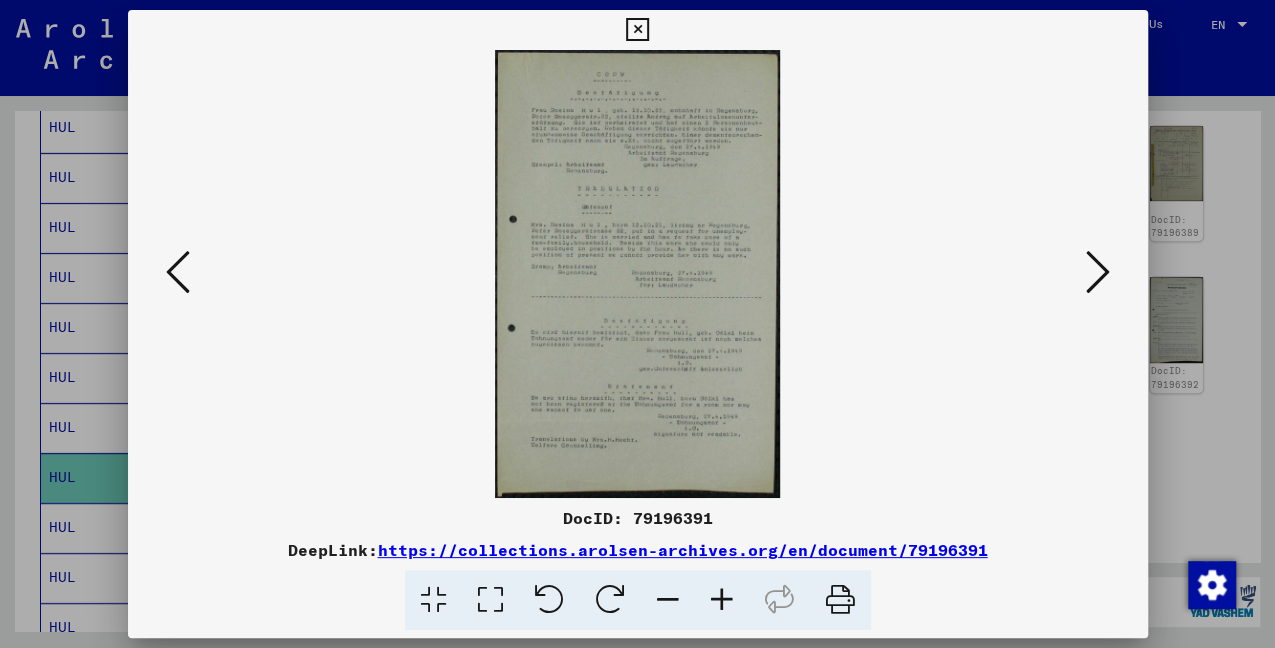 click at bounding box center [1098, 272] 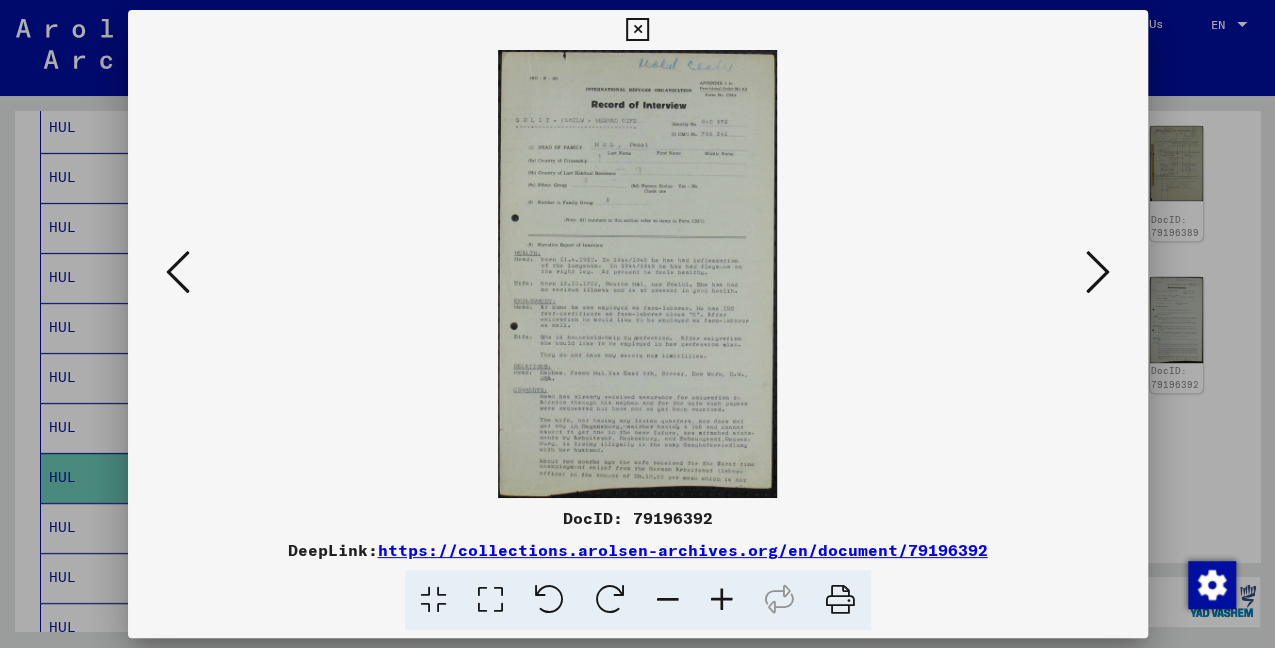 click at bounding box center (1098, 272) 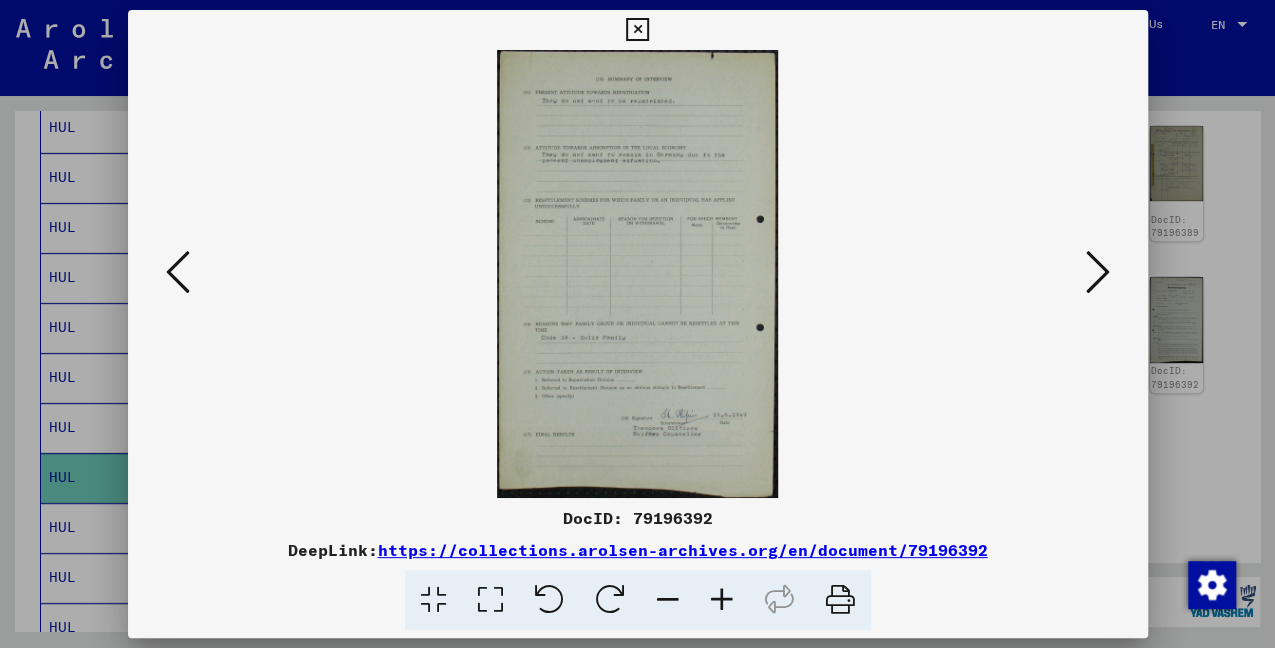 click at bounding box center [1098, 272] 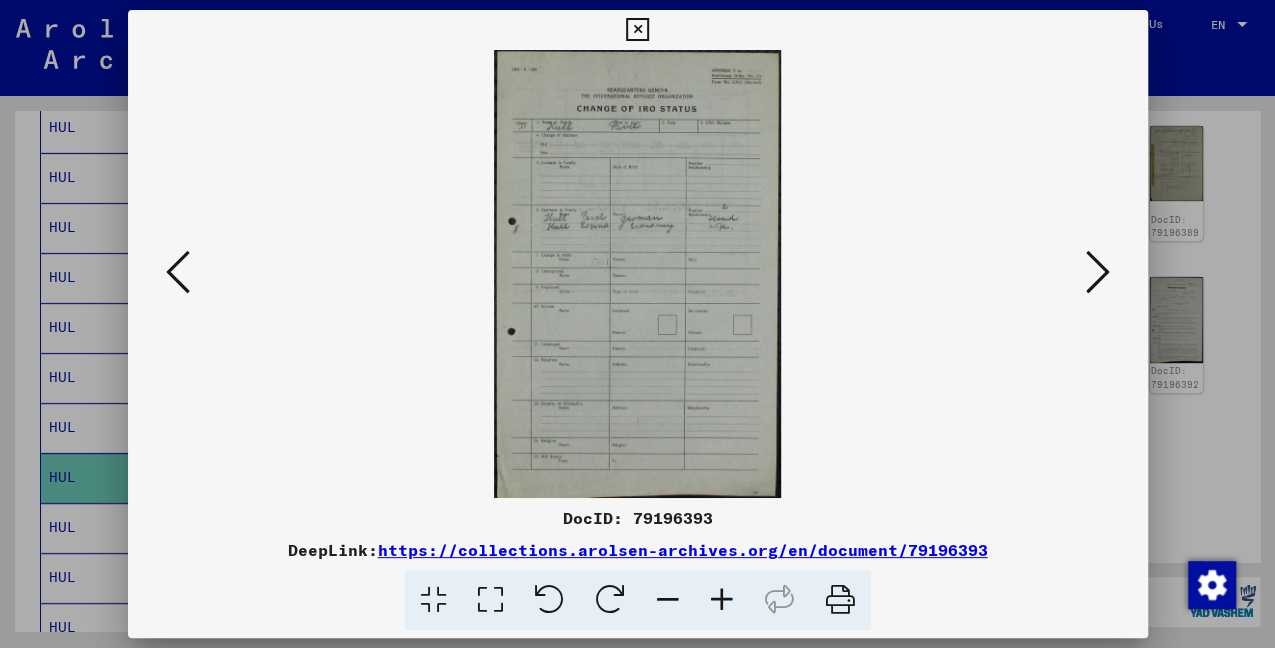 click at bounding box center [1098, 272] 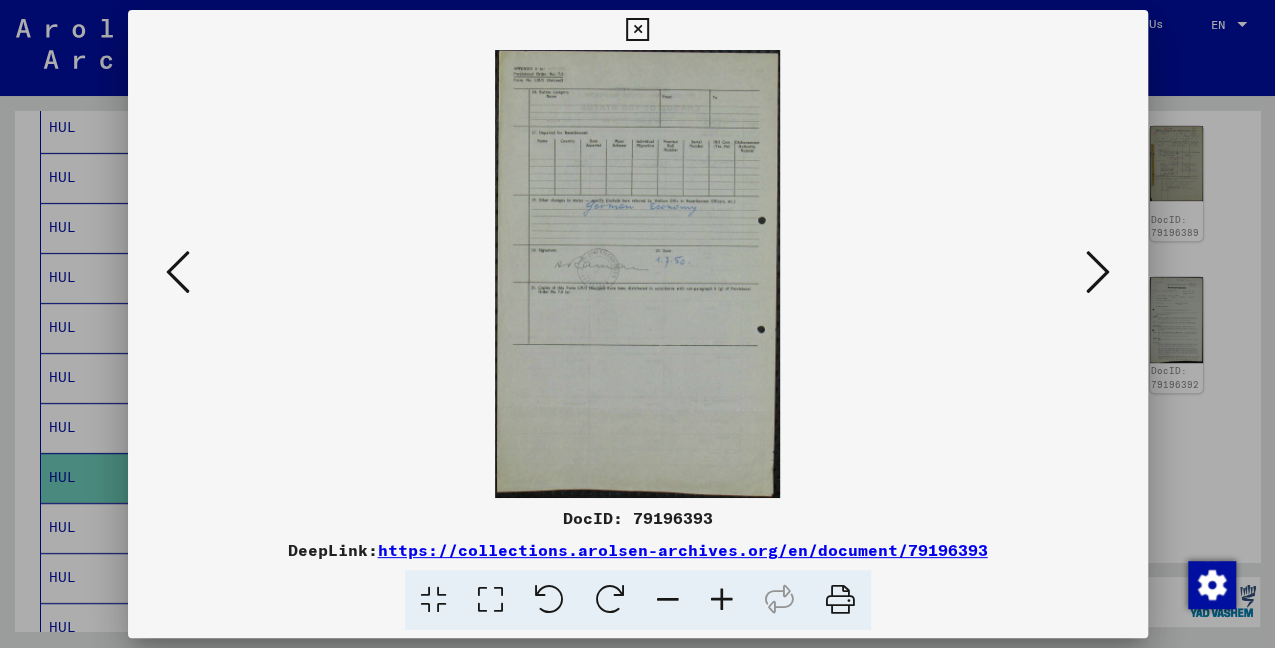 click at bounding box center (1098, 272) 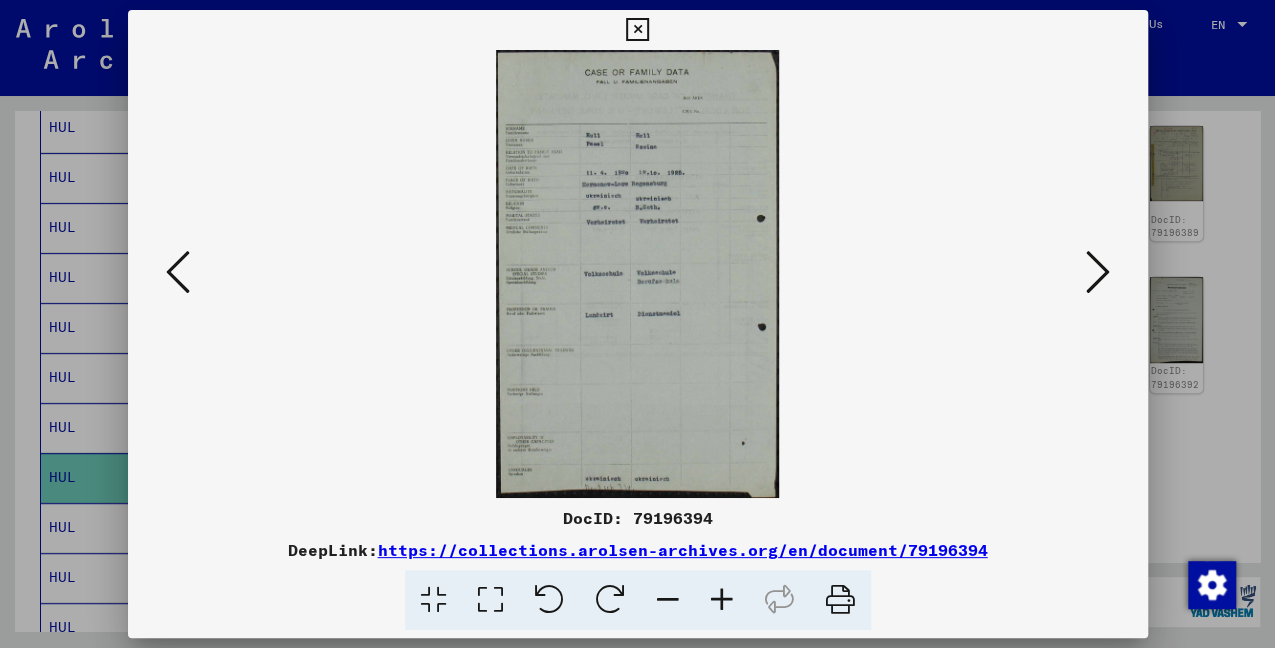 click at bounding box center (1098, 272) 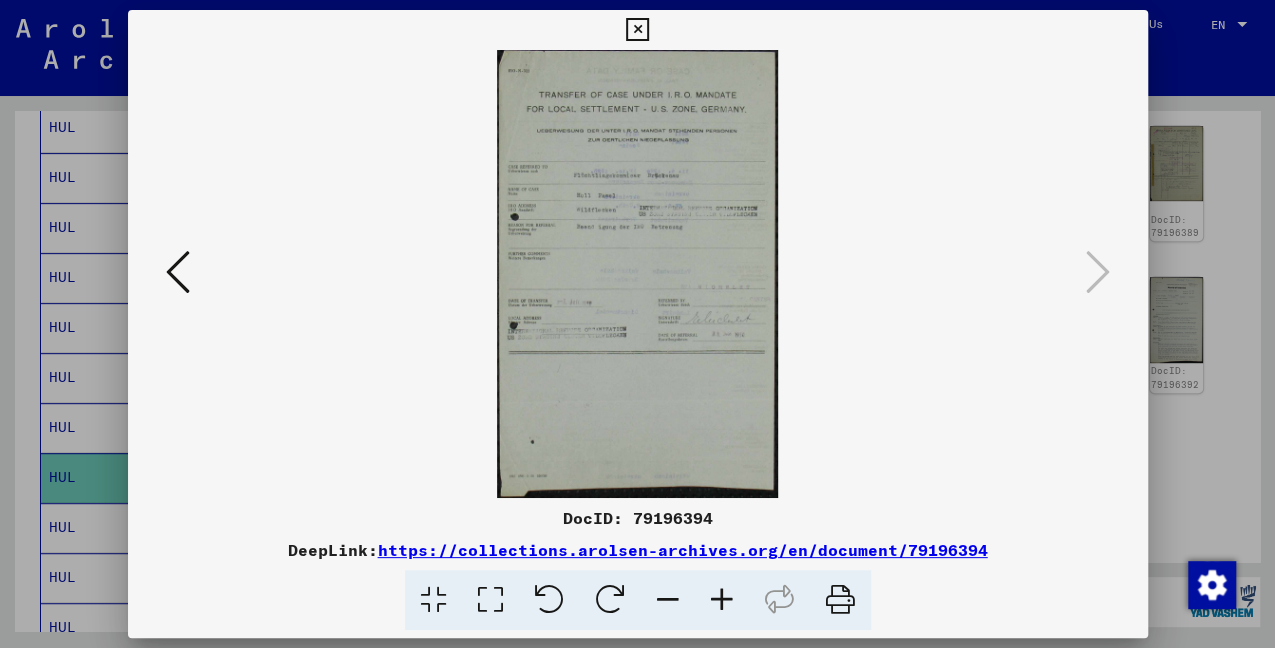 click at bounding box center (178, 272) 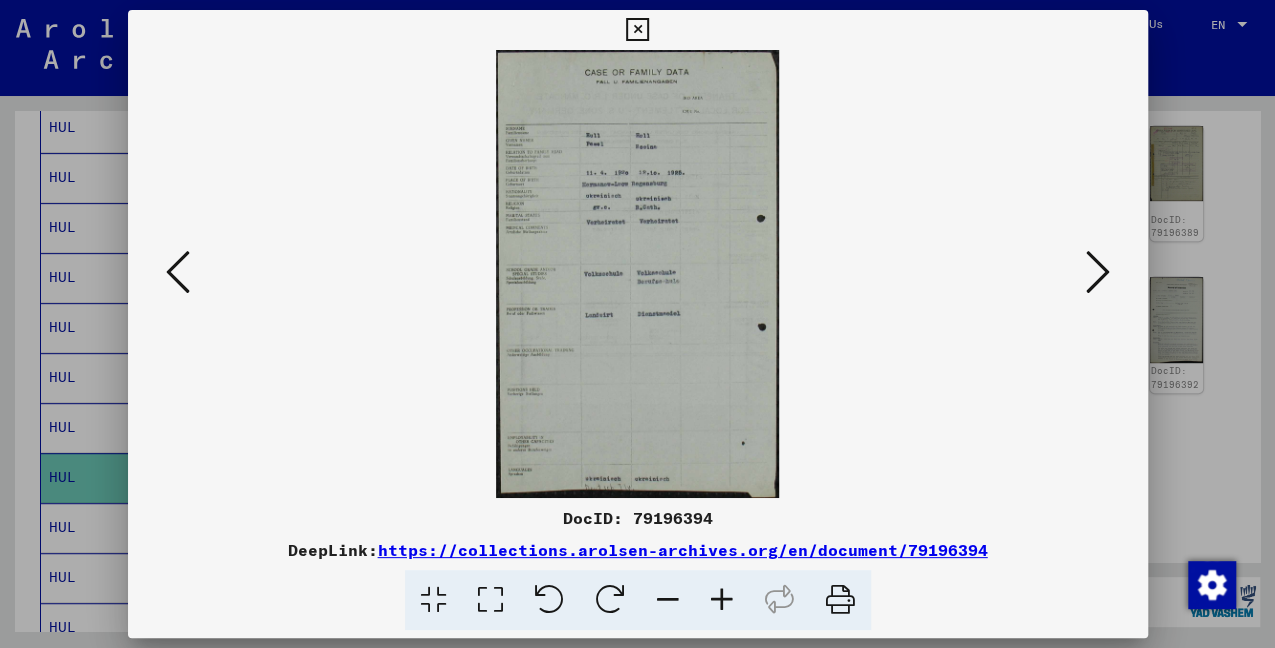 click at bounding box center [178, 272] 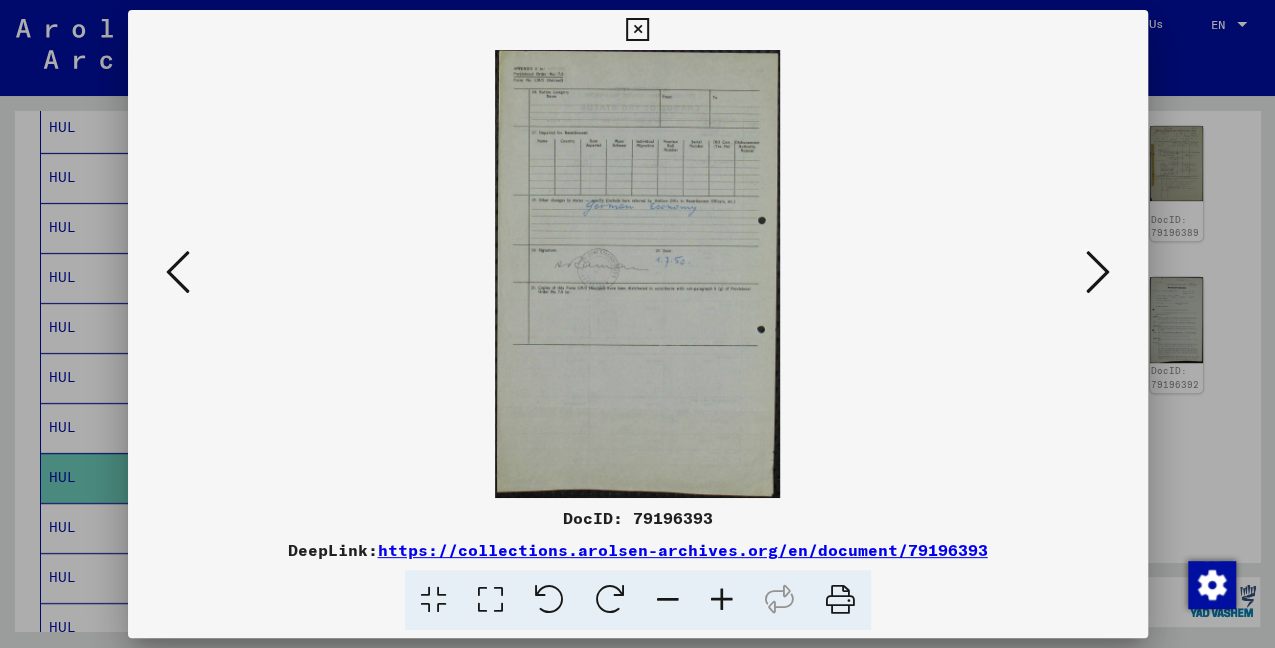 click at bounding box center [178, 272] 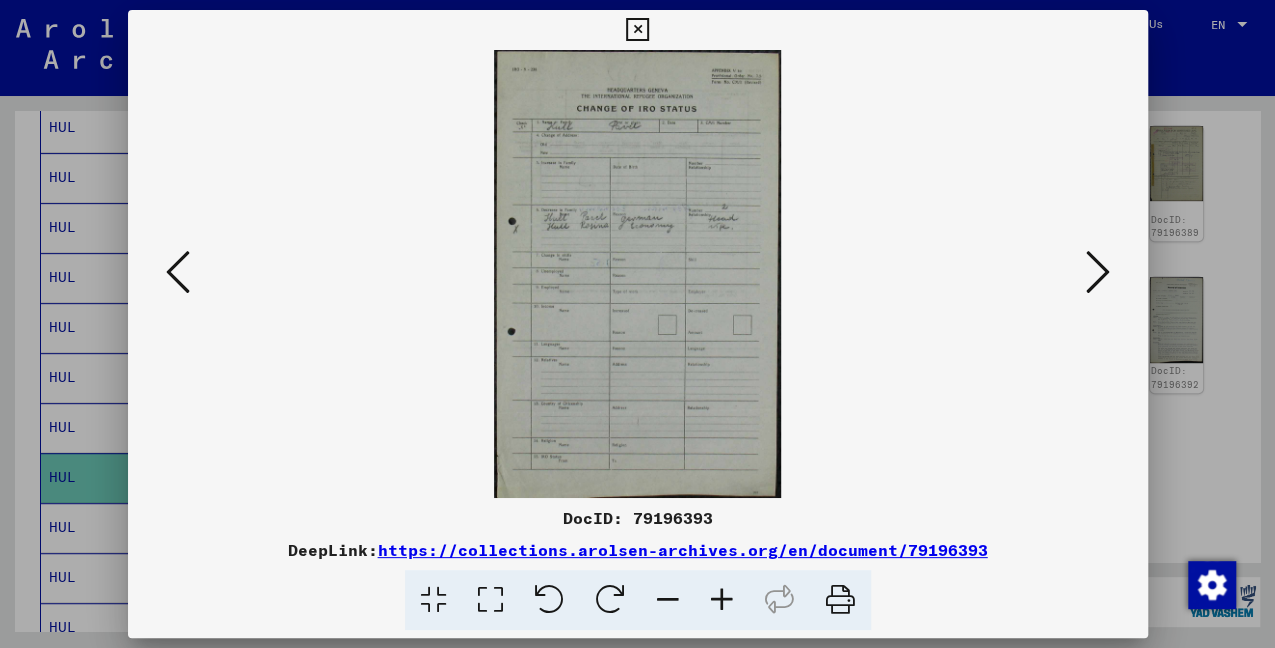 click at bounding box center (178, 272) 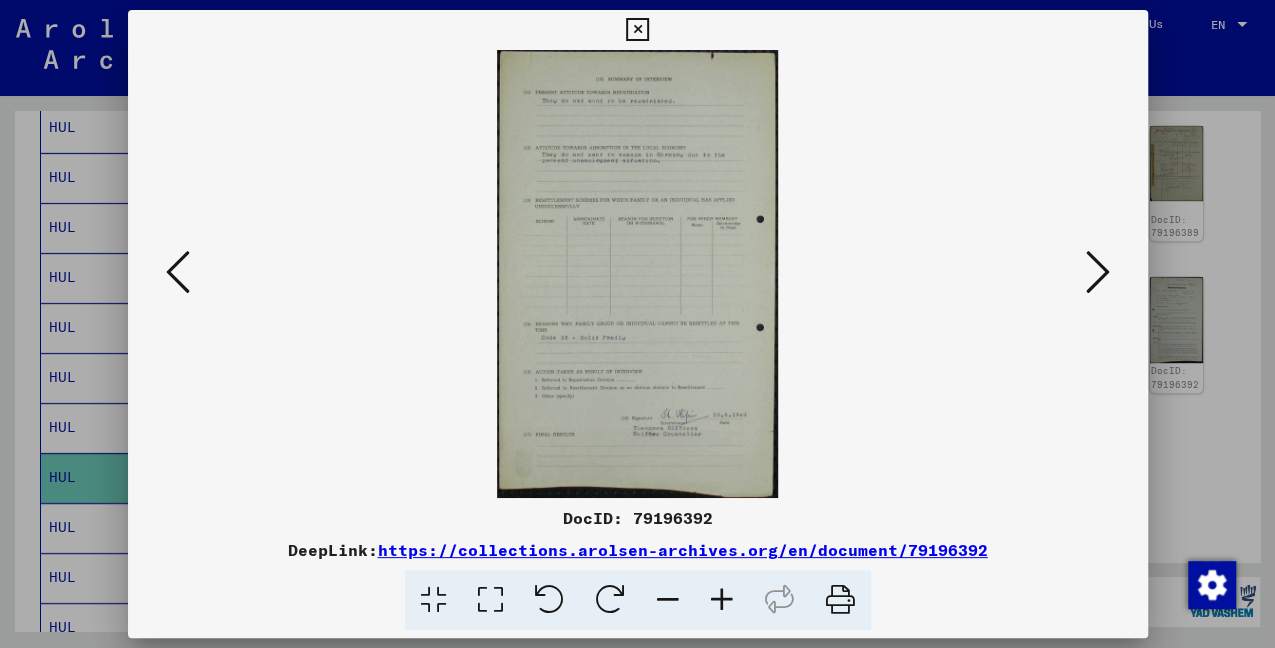 click at bounding box center (178, 272) 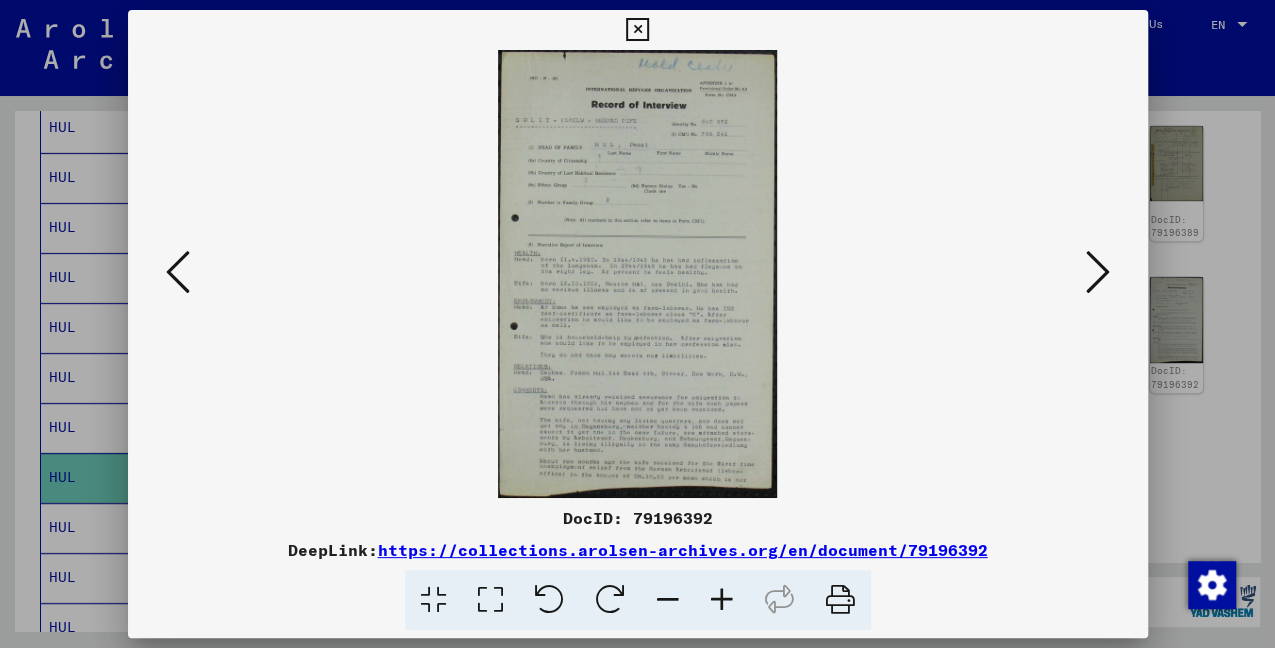 click at bounding box center (178, 272) 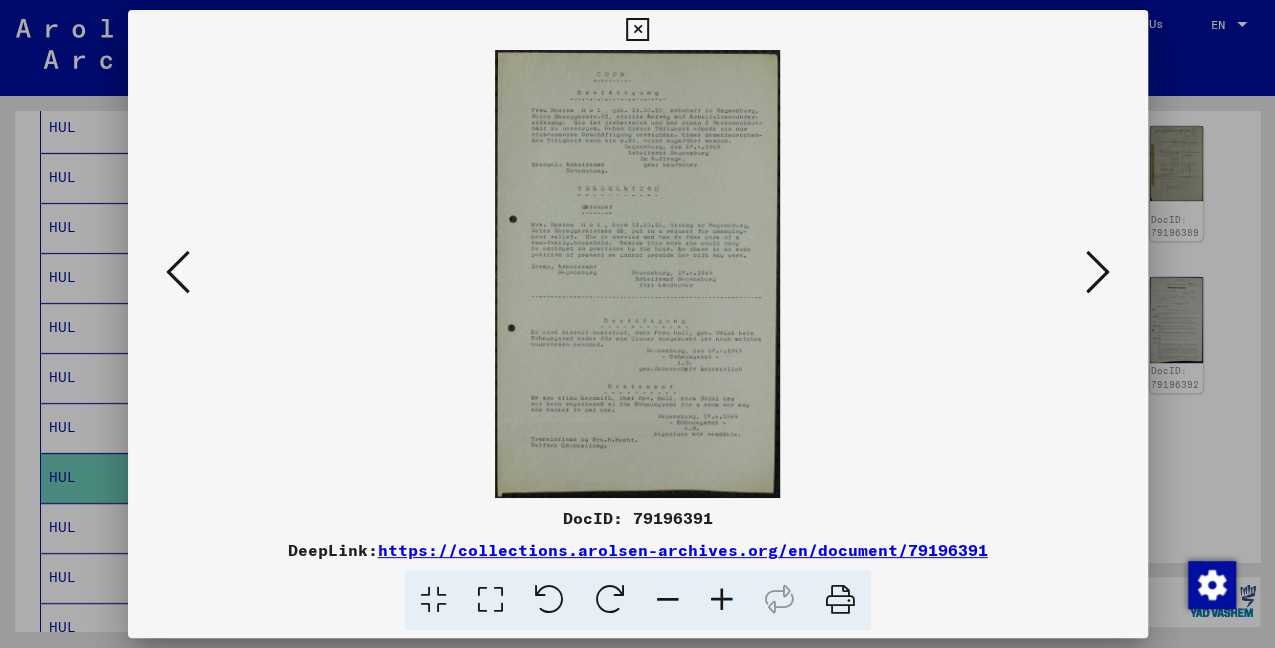 click at bounding box center [178, 272] 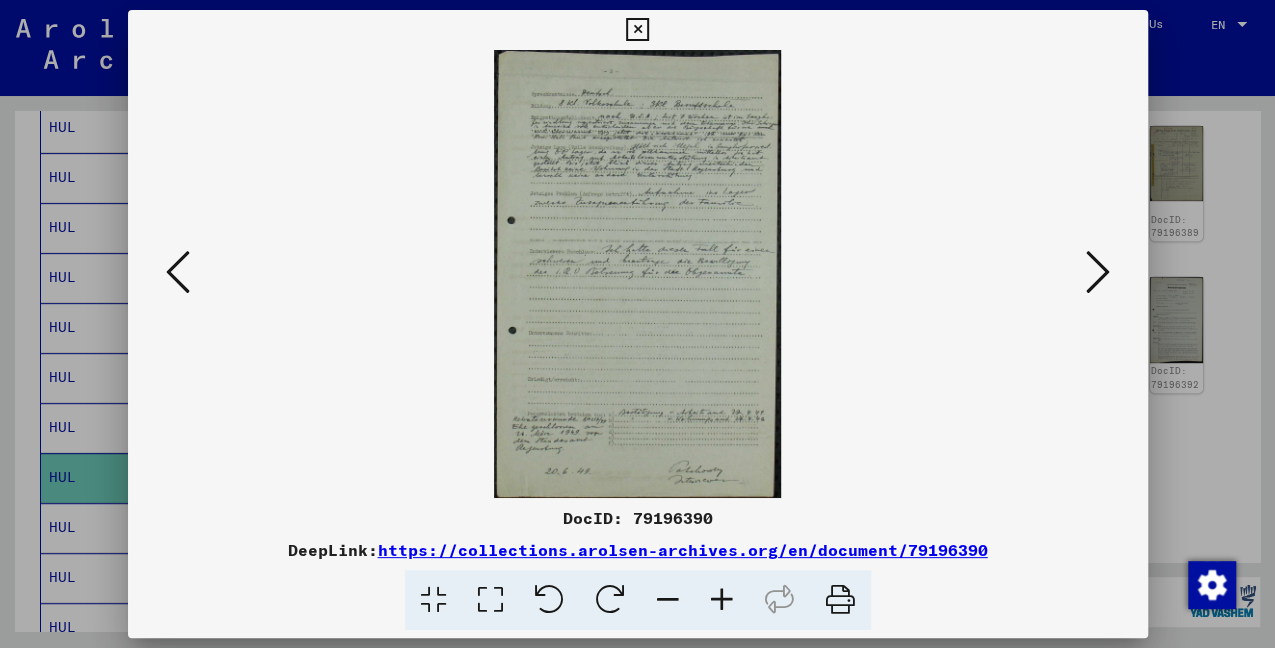 click at bounding box center (178, 272) 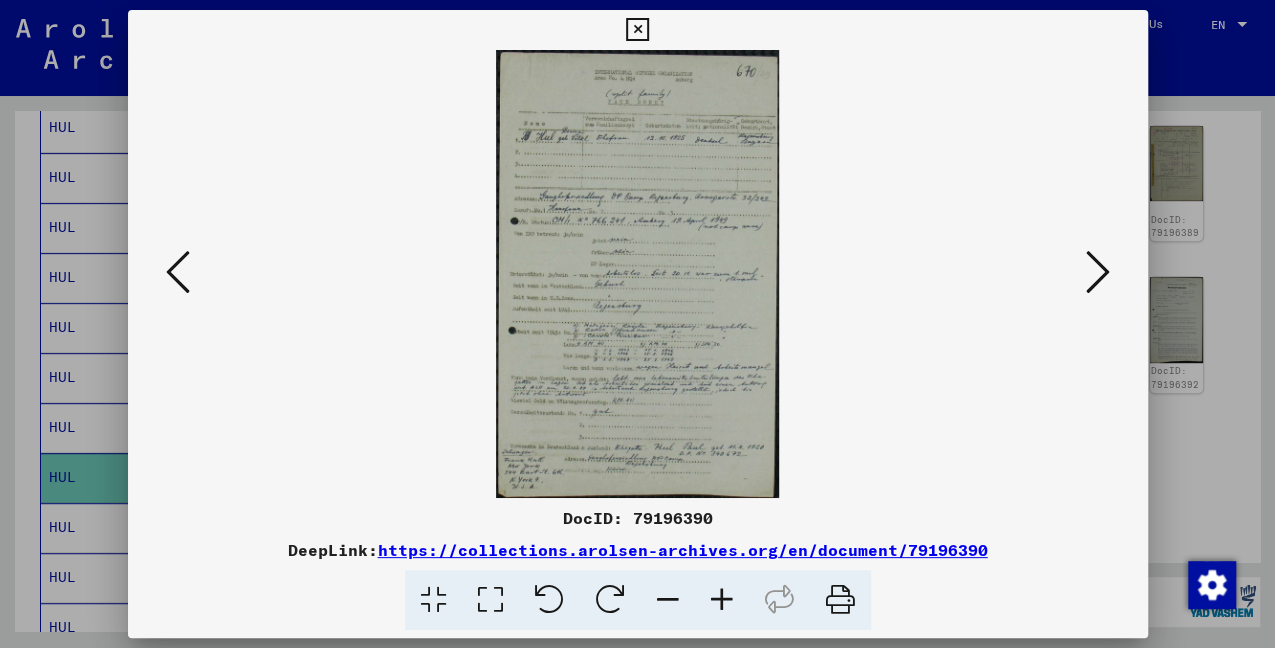 click at bounding box center [490, 600] 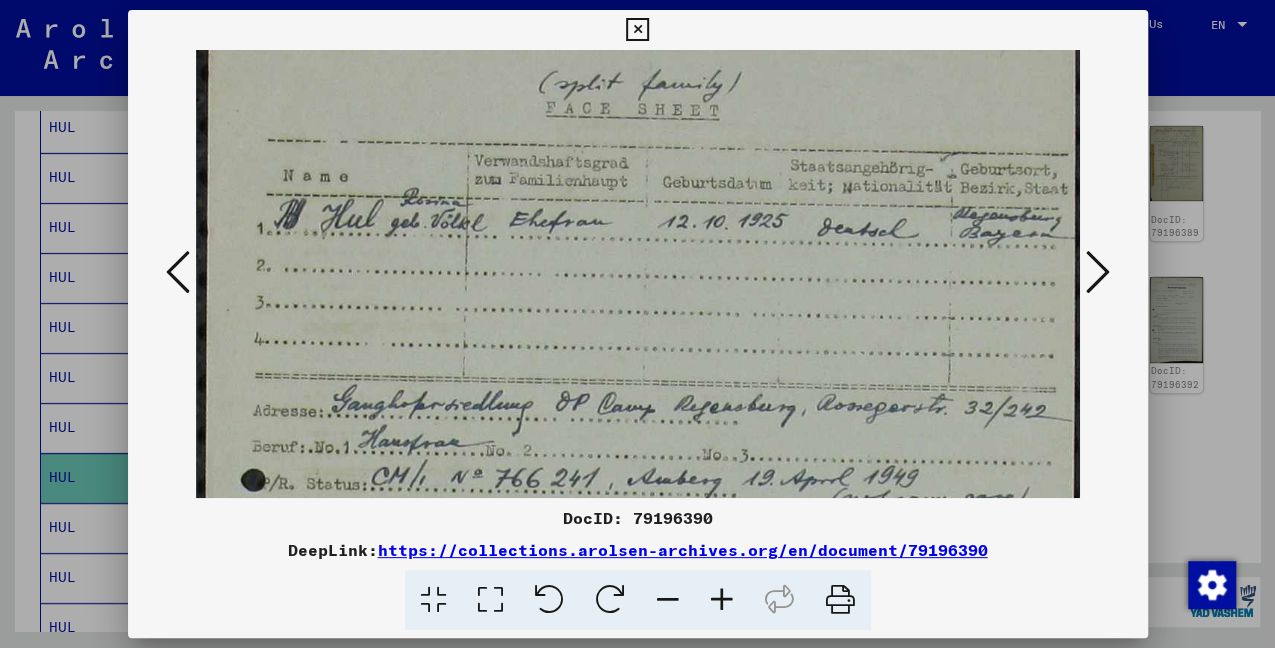 scroll, scrollTop: 112, scrollLeft: 0, axis: vertical 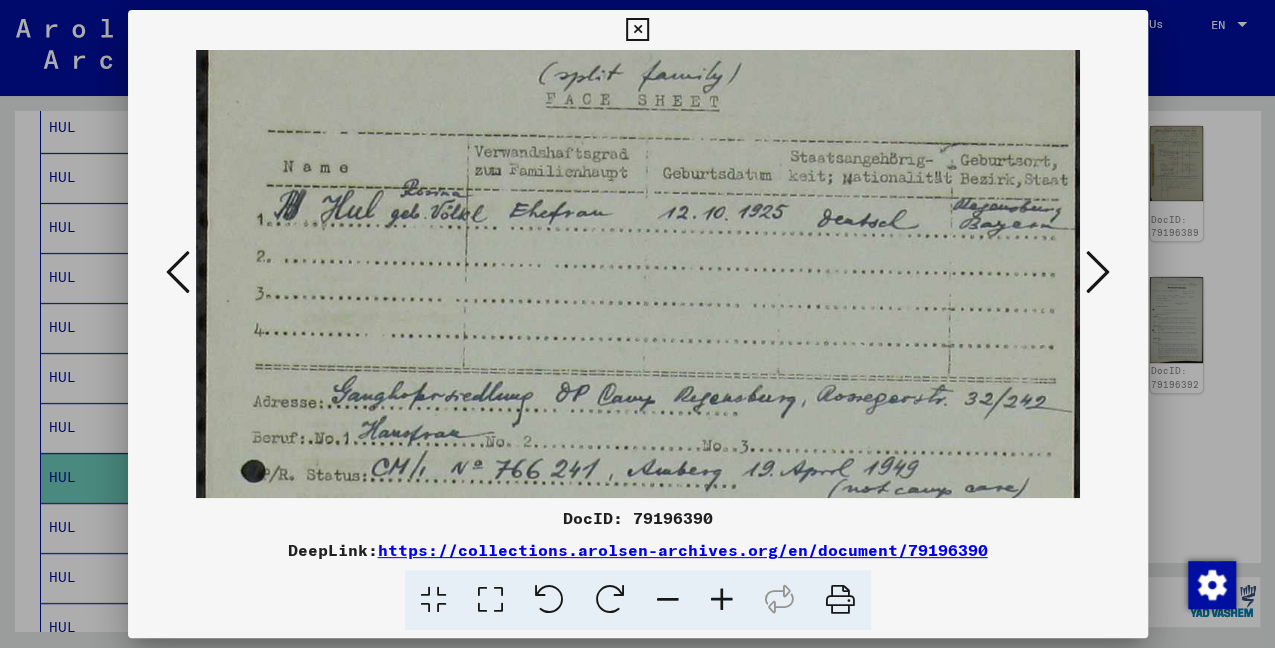 drag, startPoint x: 584, startPoint y: 407, endPoint x: 590, endPoint y: 304, distance: 103.17461 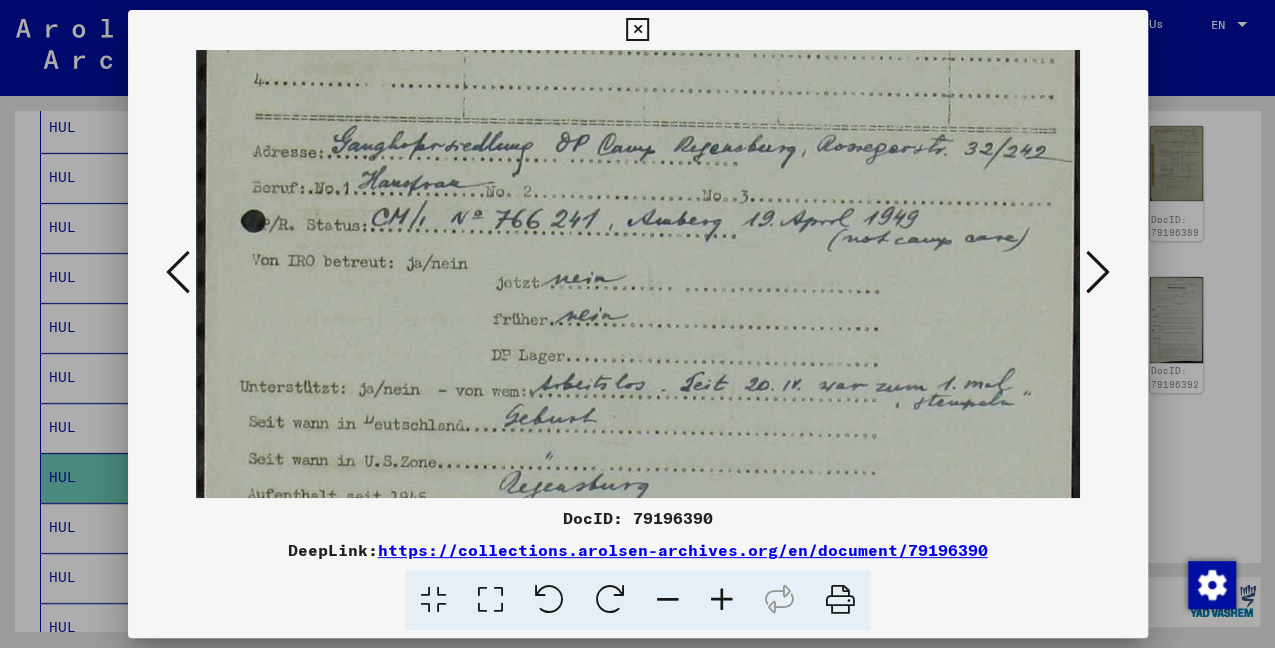 scroll, scrollTop: 365, scrollLeft: 0, axis: vertical 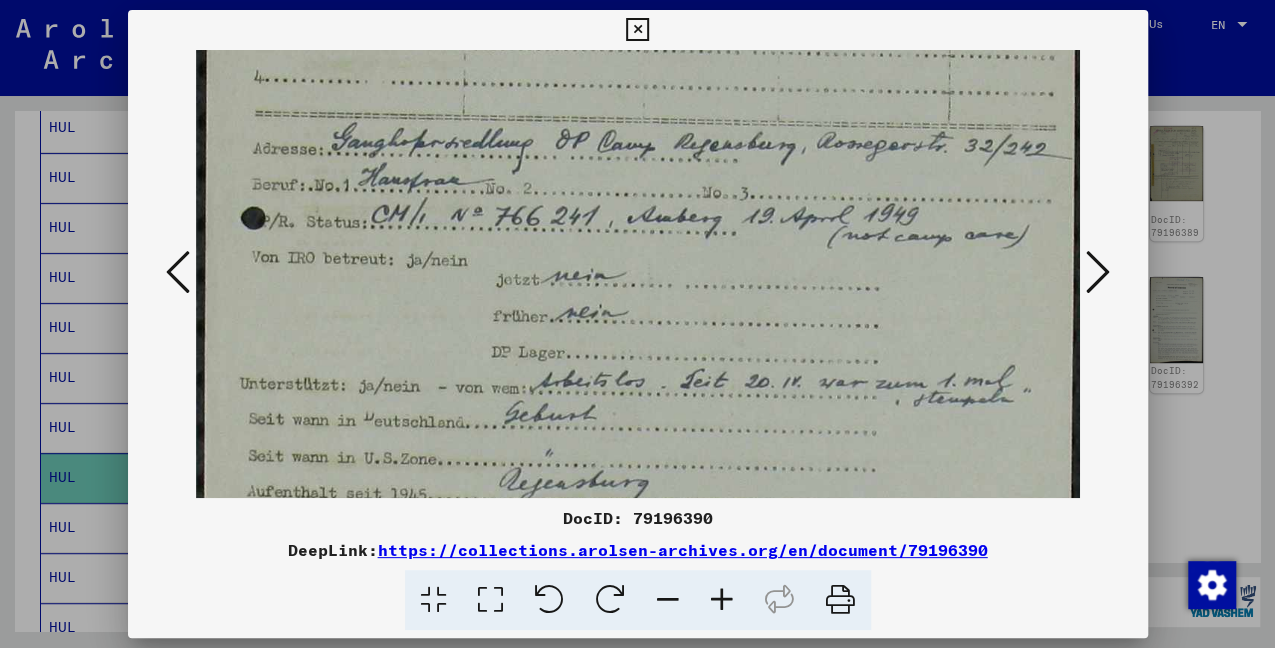 drag, startPoint x: 588, startPoint y: 427, endPoint x: 558, endPoint y: 182, distance: 246.8299 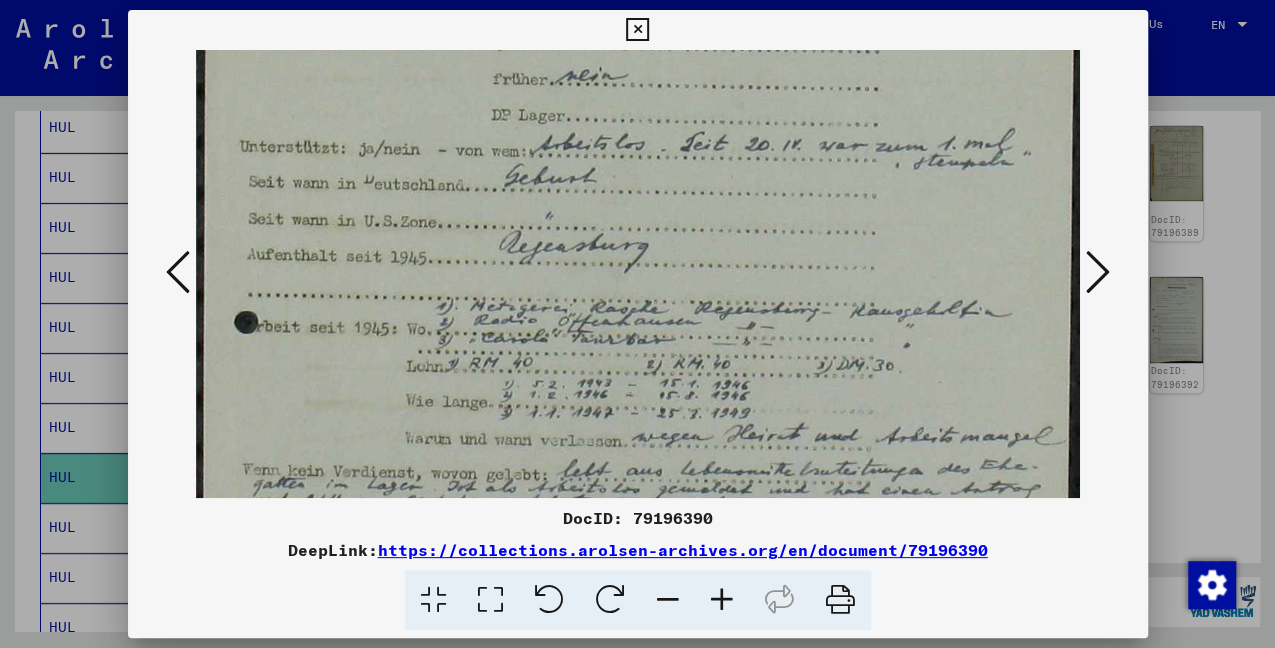 scroll, scrollTop: 614, scrollLeft: 0, axis: vertical 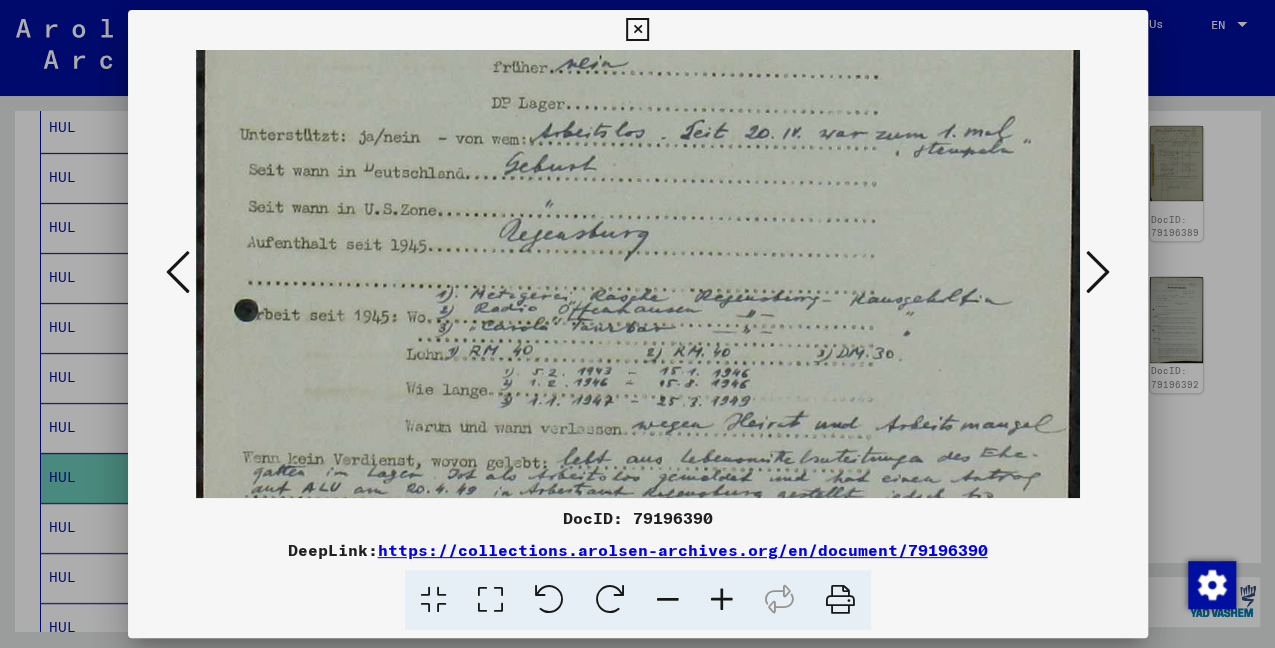 drag, startPoint x: 441, startPoint y: 430, endPoint x: 407, endPoint y: 192, distance: 240.4163 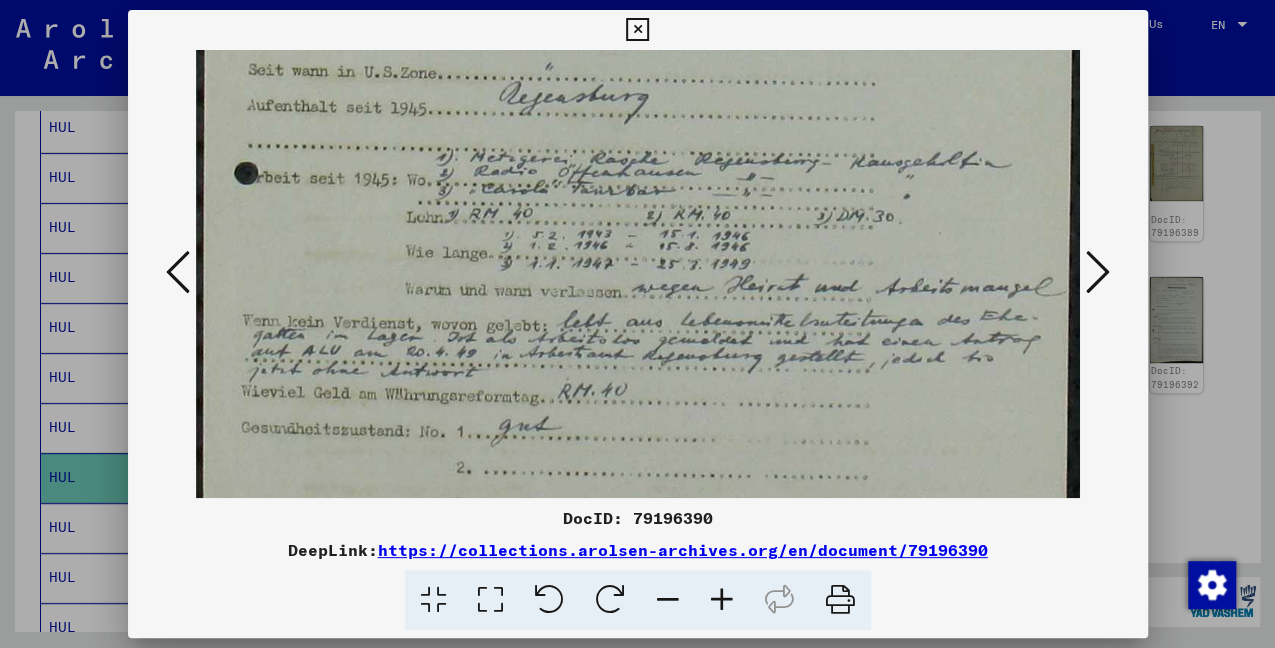scroll, scrollTop: 754, scrollLeft: 0, axis: vertical 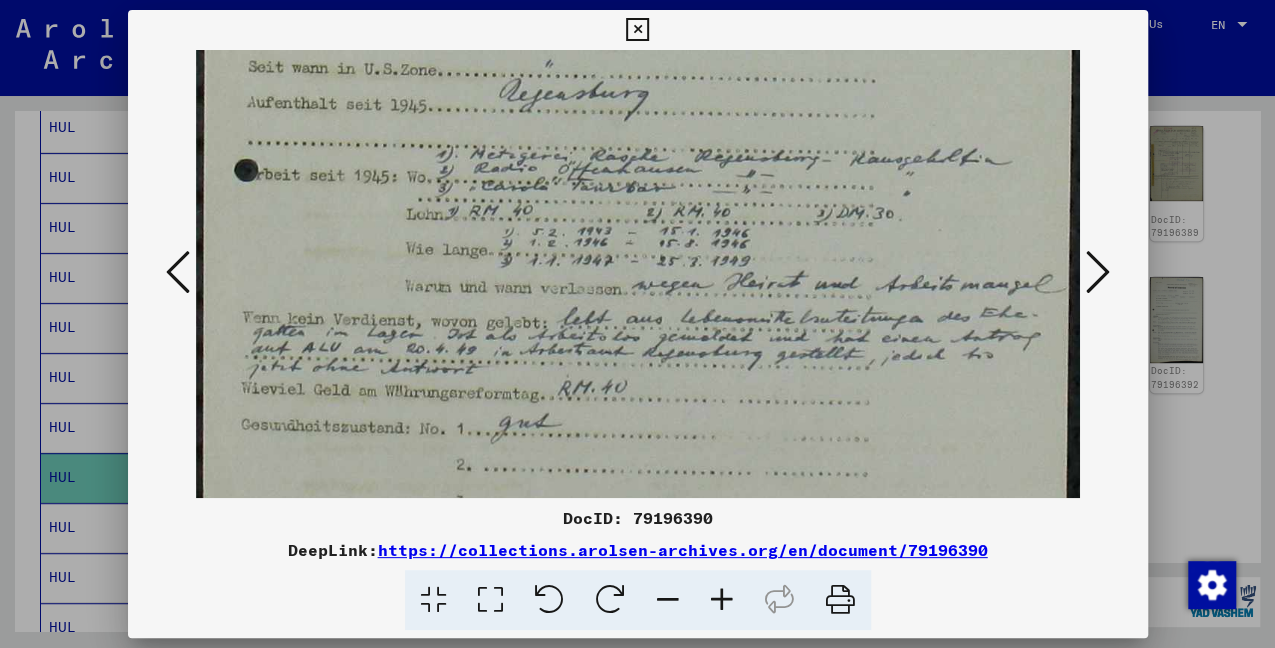 drag, startPoint x: 390, startPoint y: 374, endPoint x: 388, endPoint y: 258, distance: 116.01724 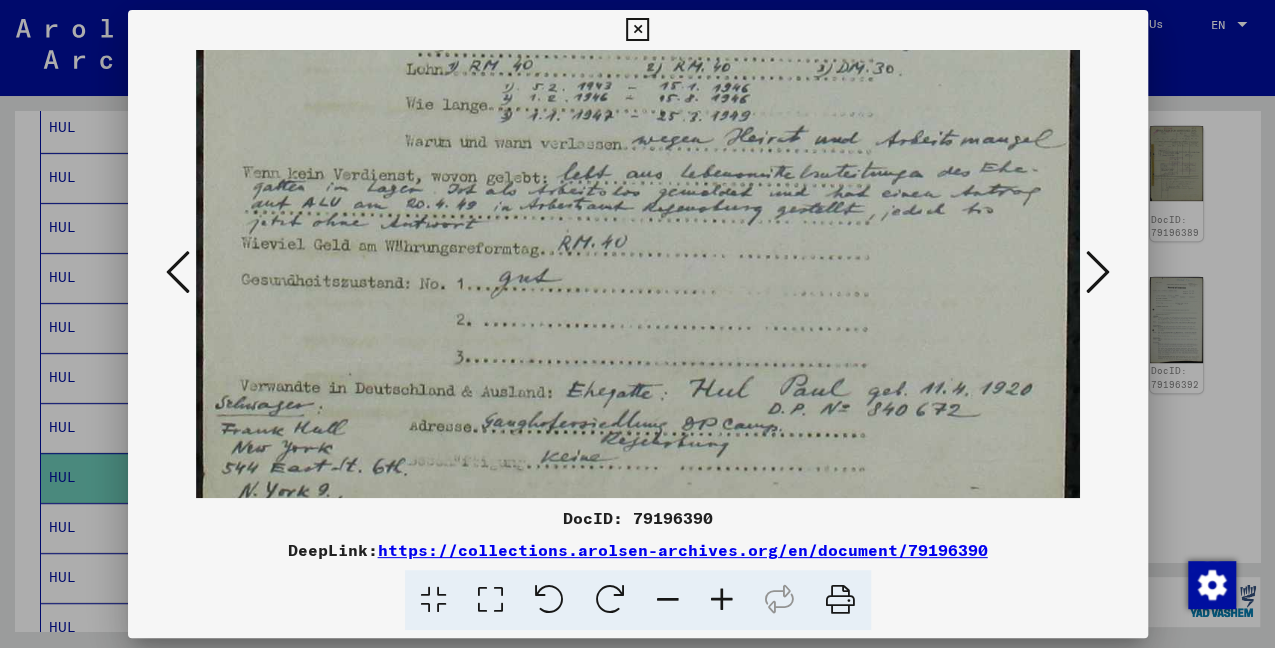 scroll, scrollTop: 898, scrollLeft: 0, axis: vertical 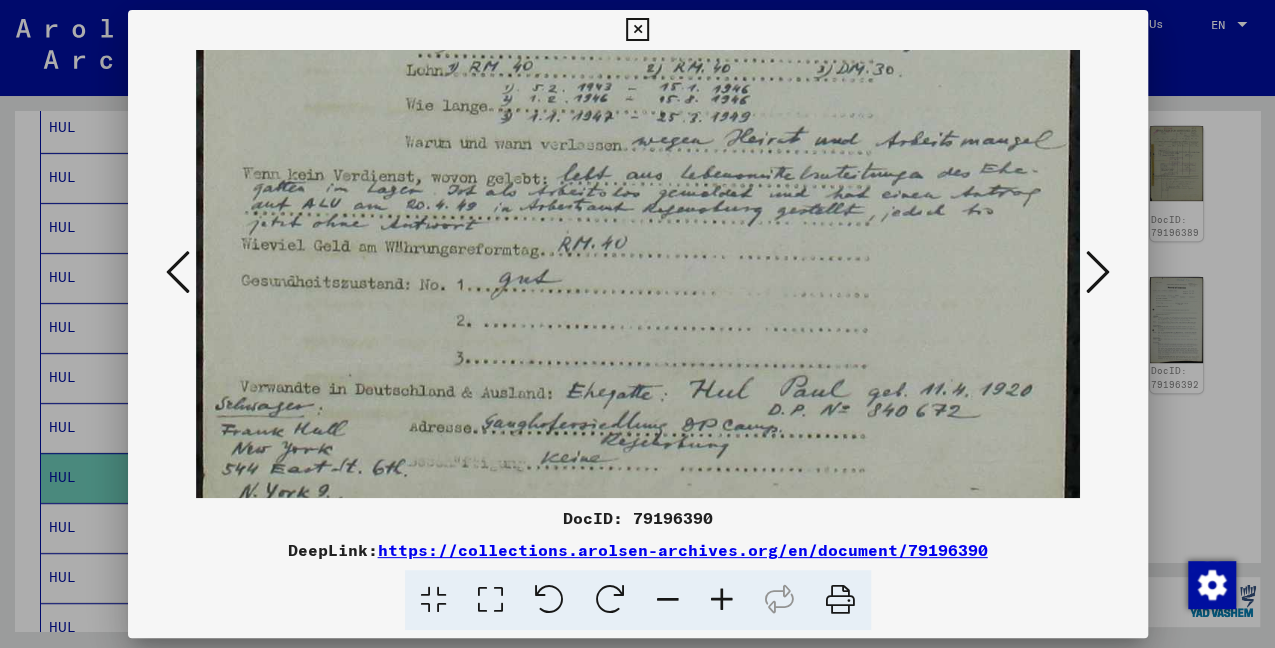 drag, startPoint x: 311, startPoint y: 331, endPoint x: 338, endPoint y: 199, distance: 134.73306 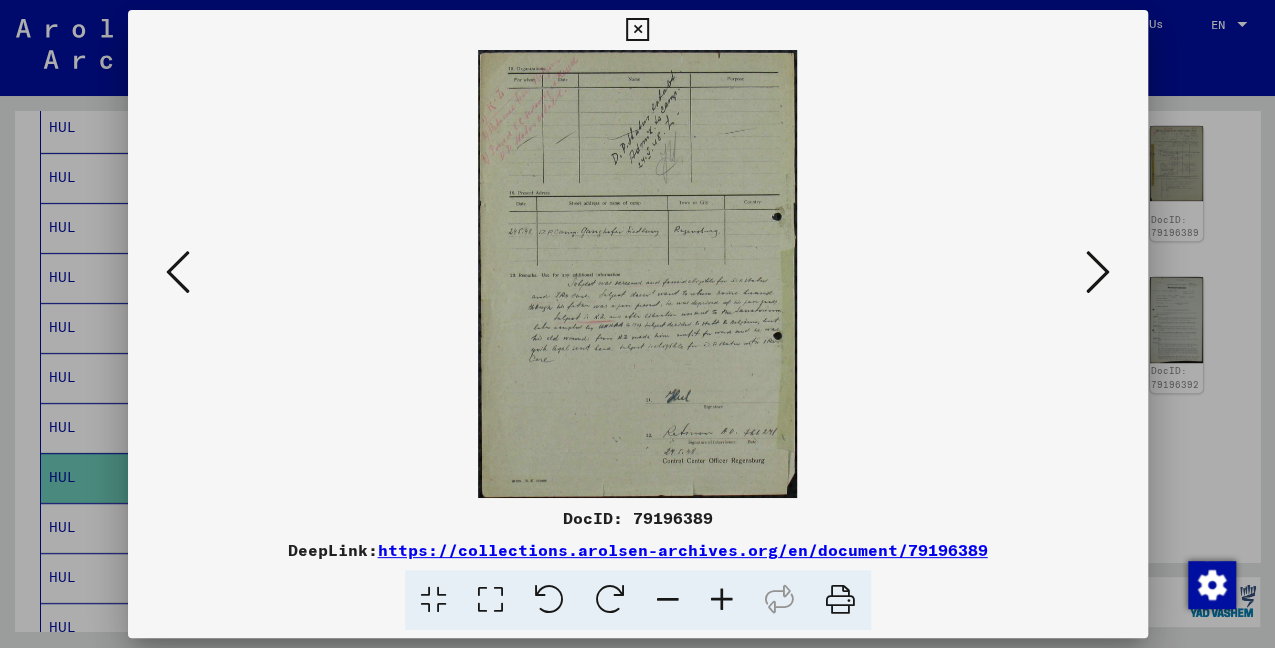 click at bounding box center (178, 272) 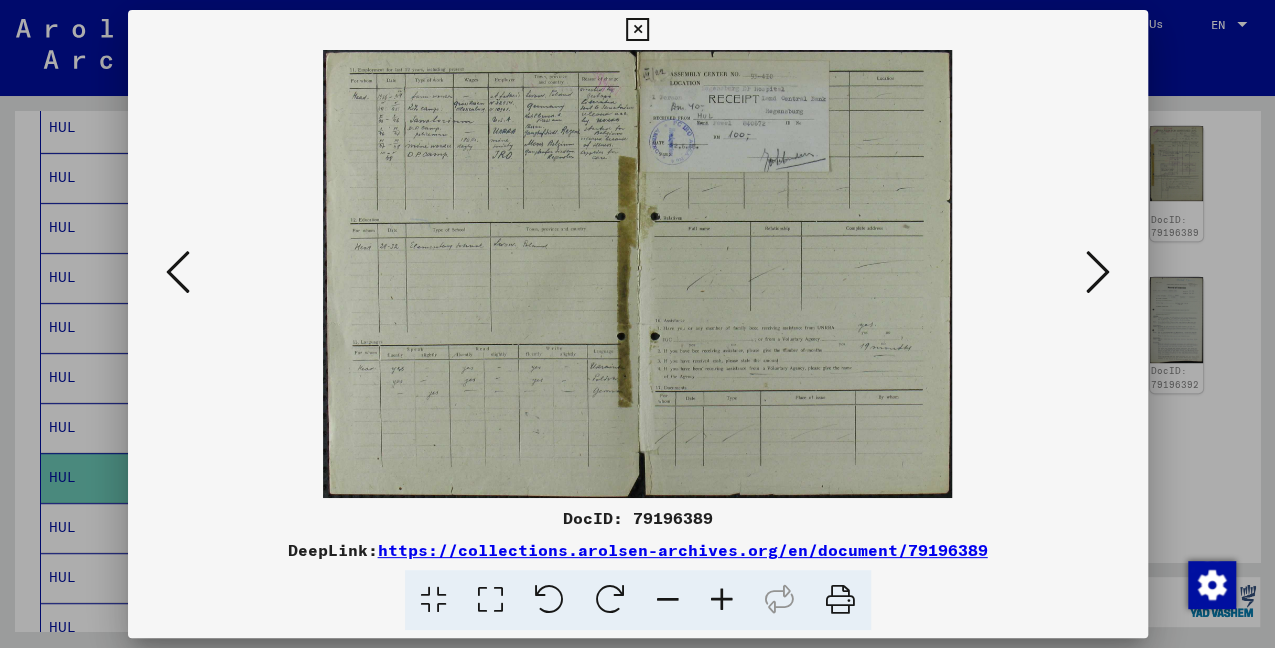 click at bounding box center [490, 600] 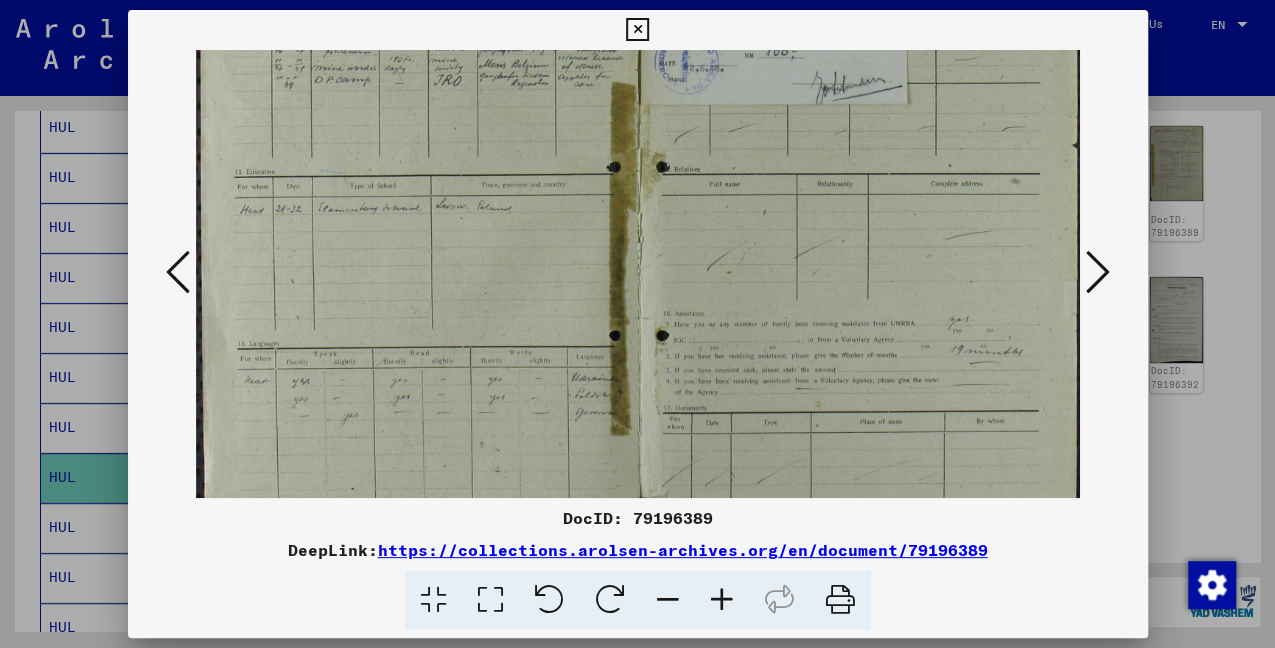 scroll, scrollTop: 98, scrollLeft: 0, axis: vertical 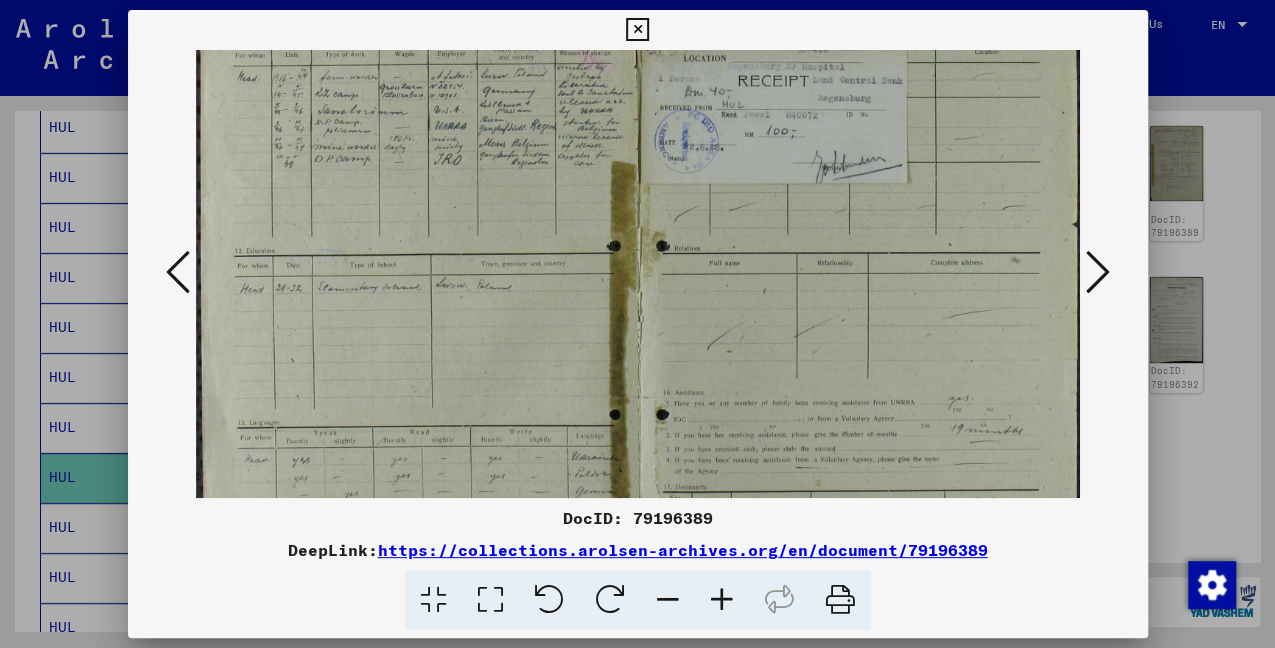 drag, startPoint x: 562, startPoint y: 320, endPoint x: 549, endPoint y: 339, distance: 23.021729 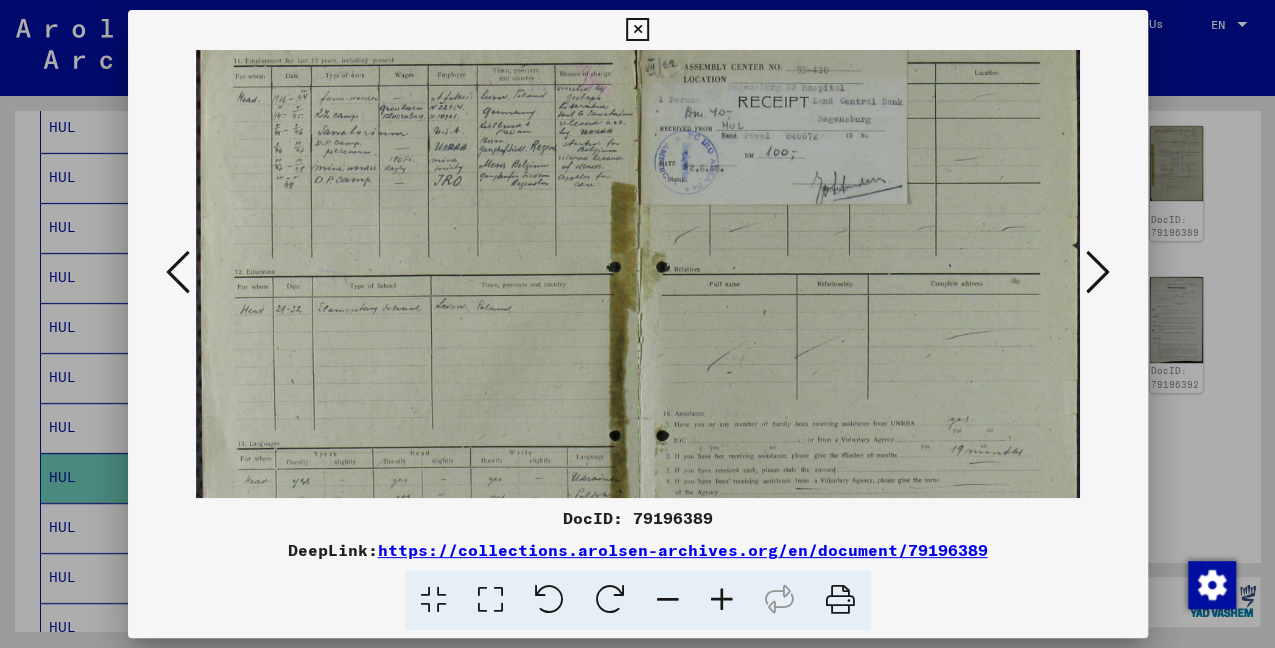 scroll, scrollTop: 0, scrollLeft: 0, axis: both 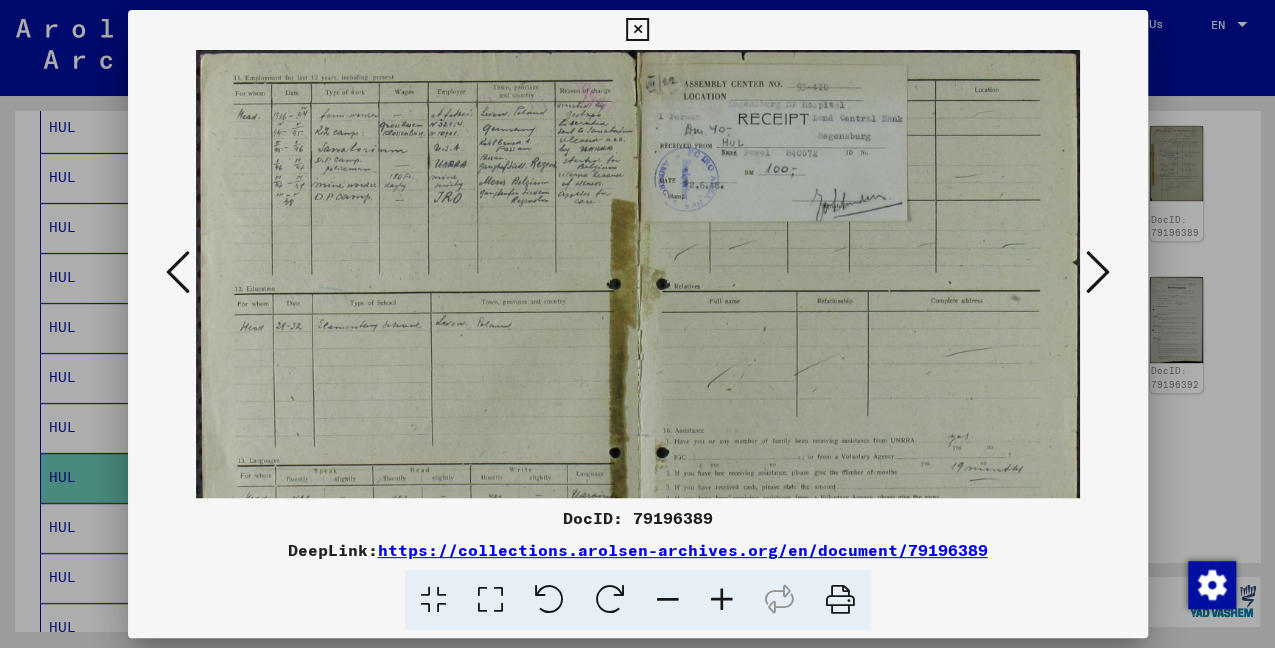 drag, startPoint x: 458, startPoint y: 220, endPoint x: 462, endPoint y: 311, distance: 91.08787 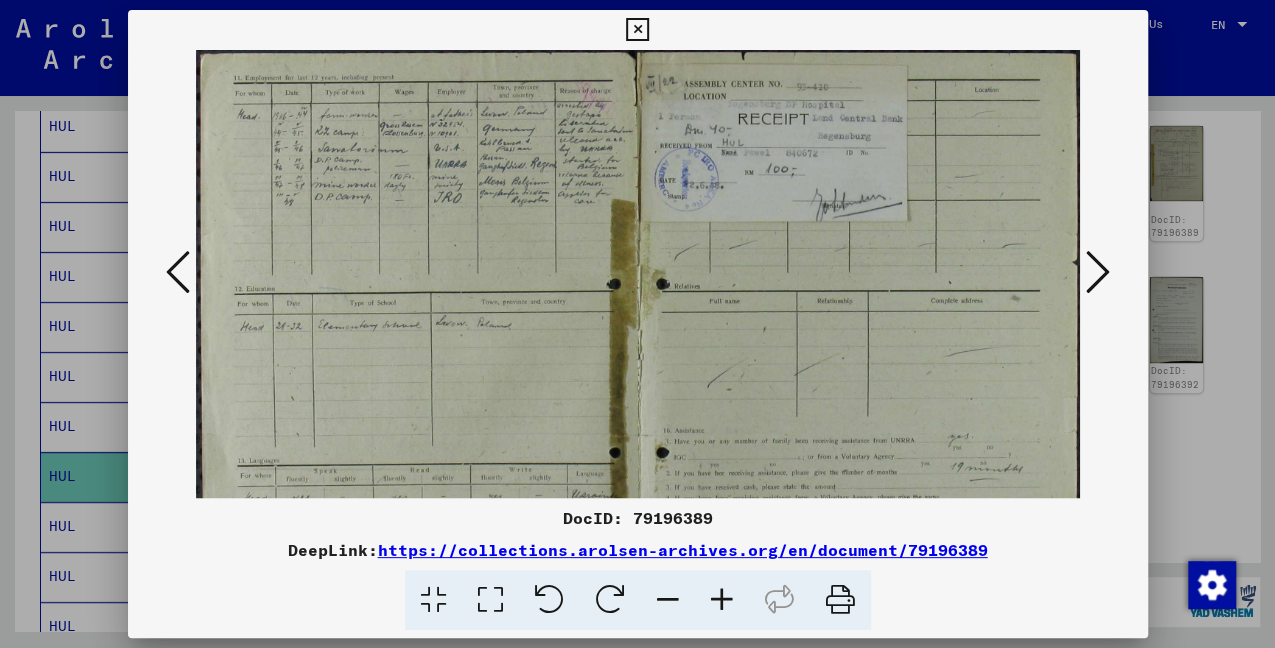 scroll, scrollTop: 535, scrollLeft: 0, axis: vertical 